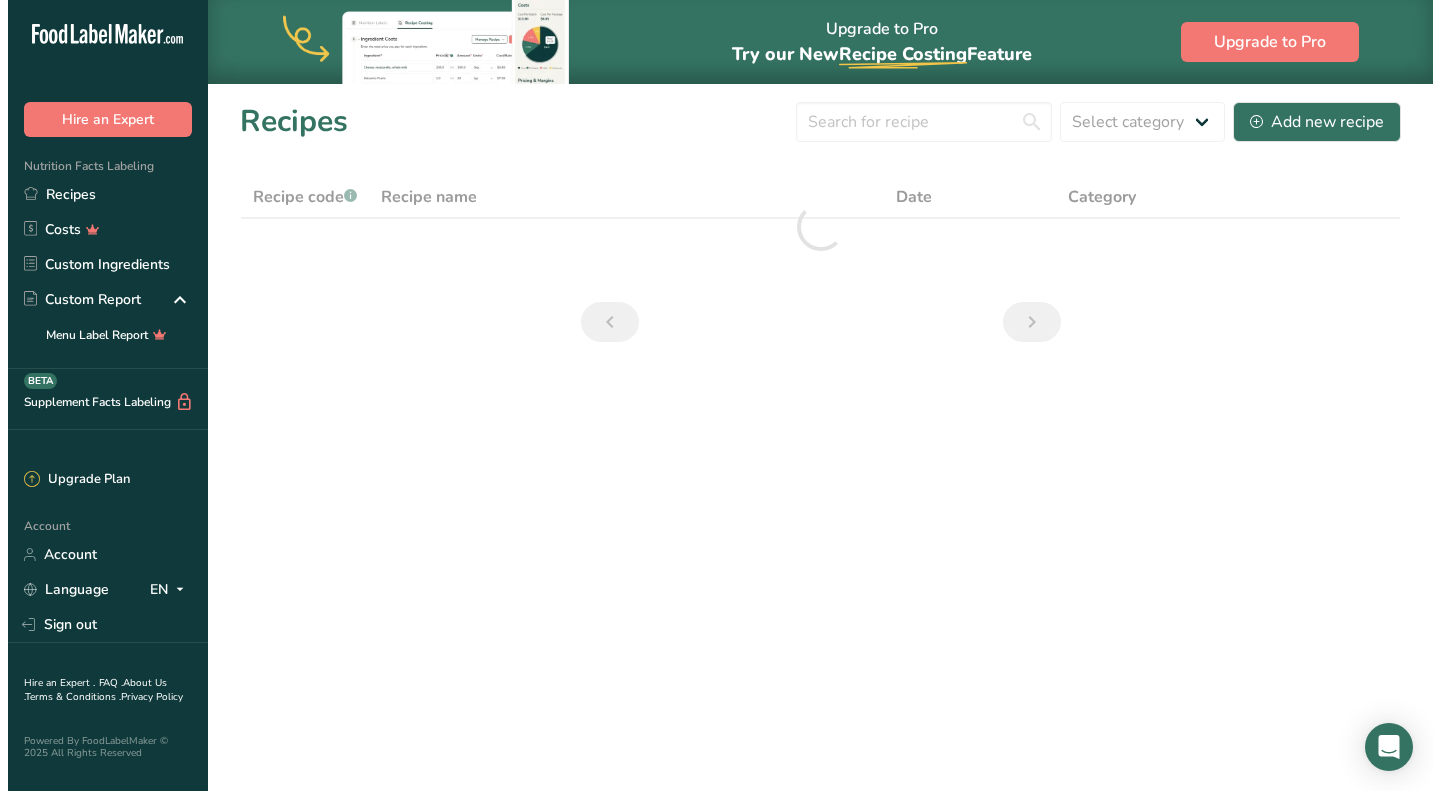 scroll, scrollTop: 0, scrollLeft: 0, axis: both 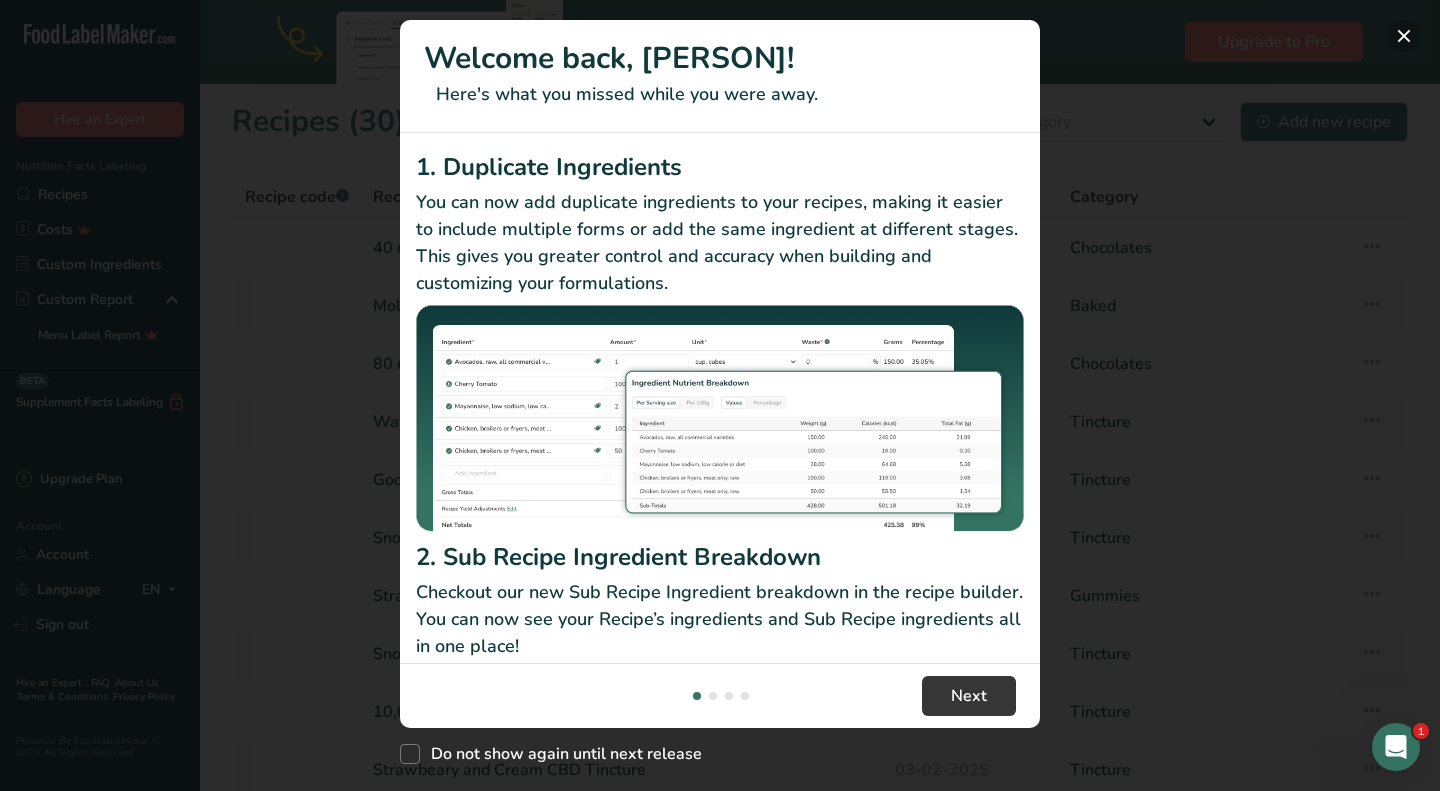 click at bounding box center (1404, 36) 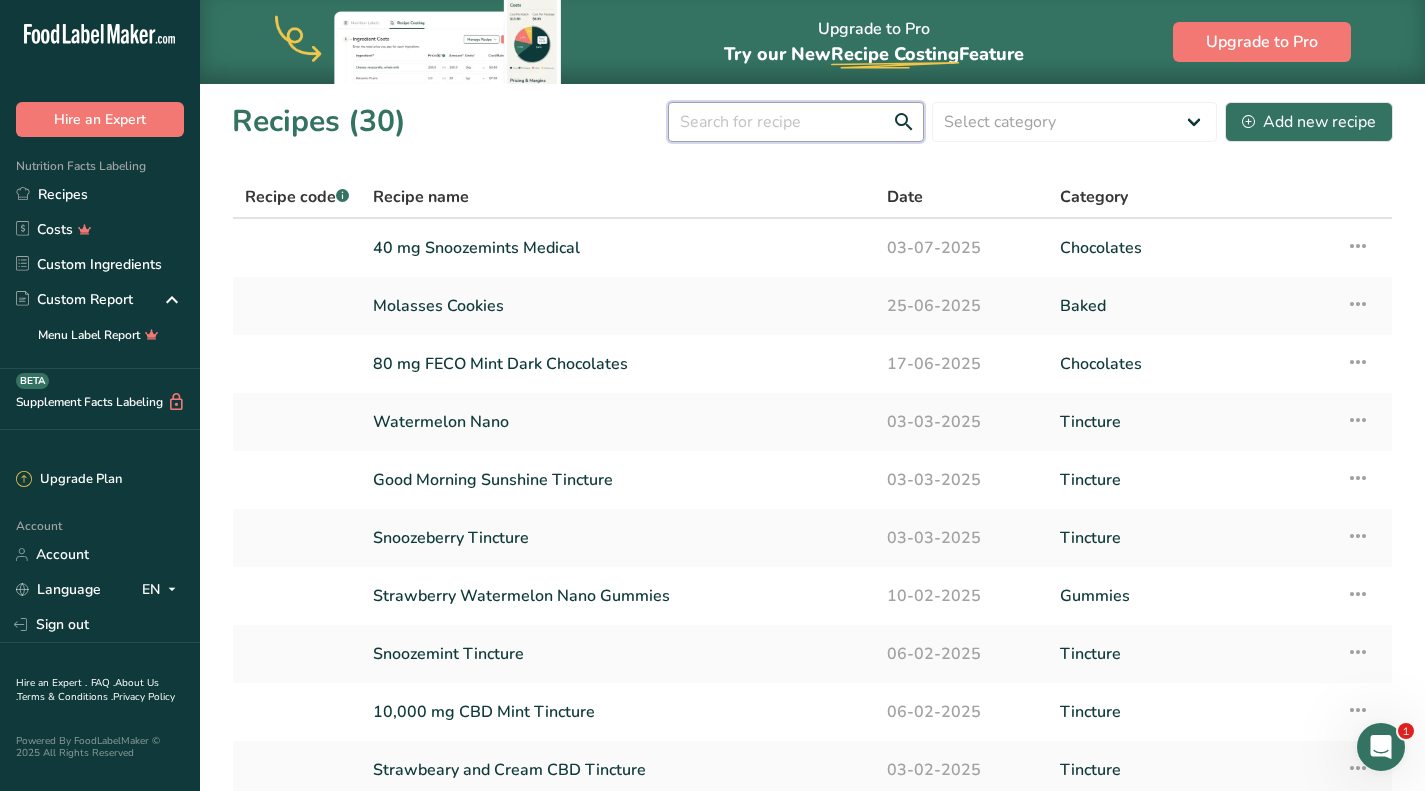 click at bounding box center [796, 122] 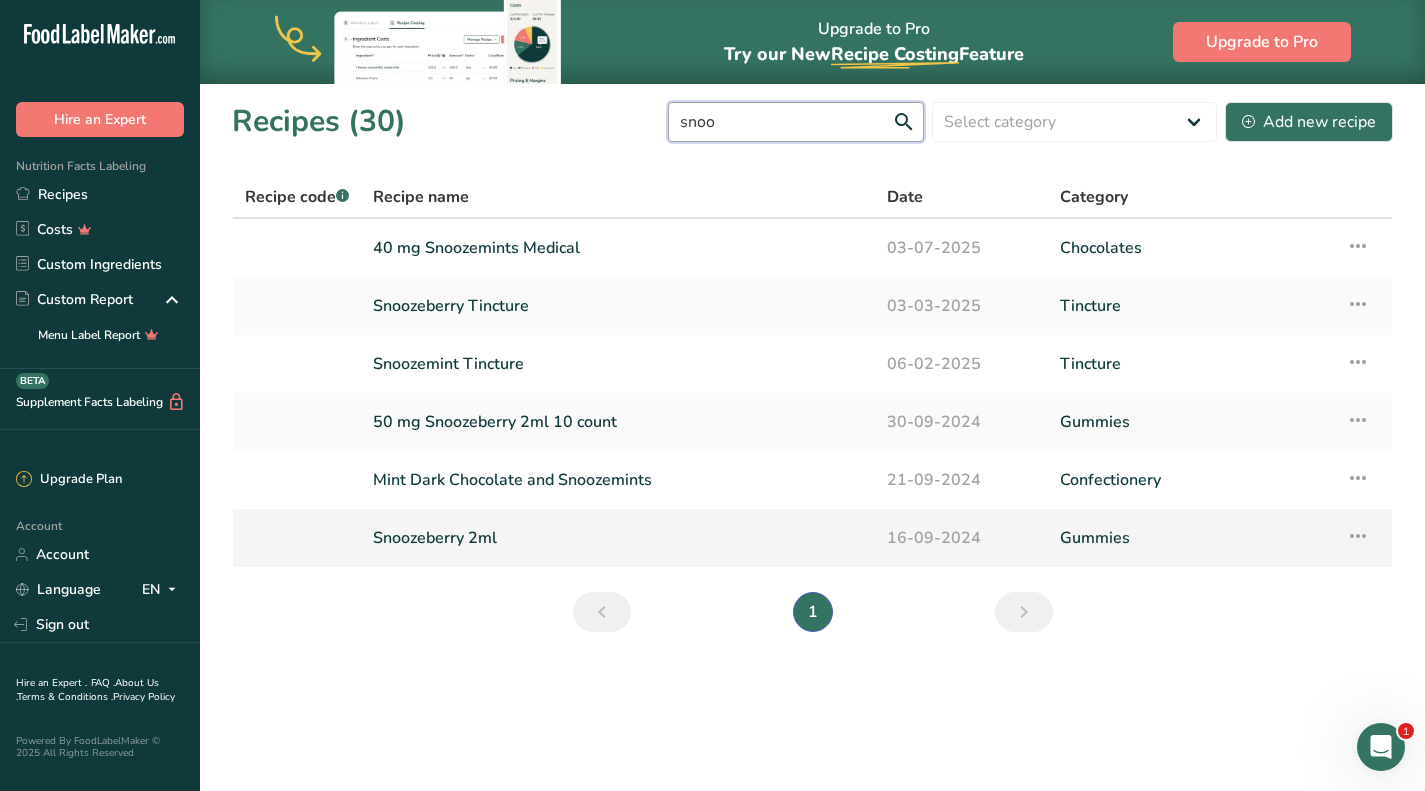 type on "snoo" 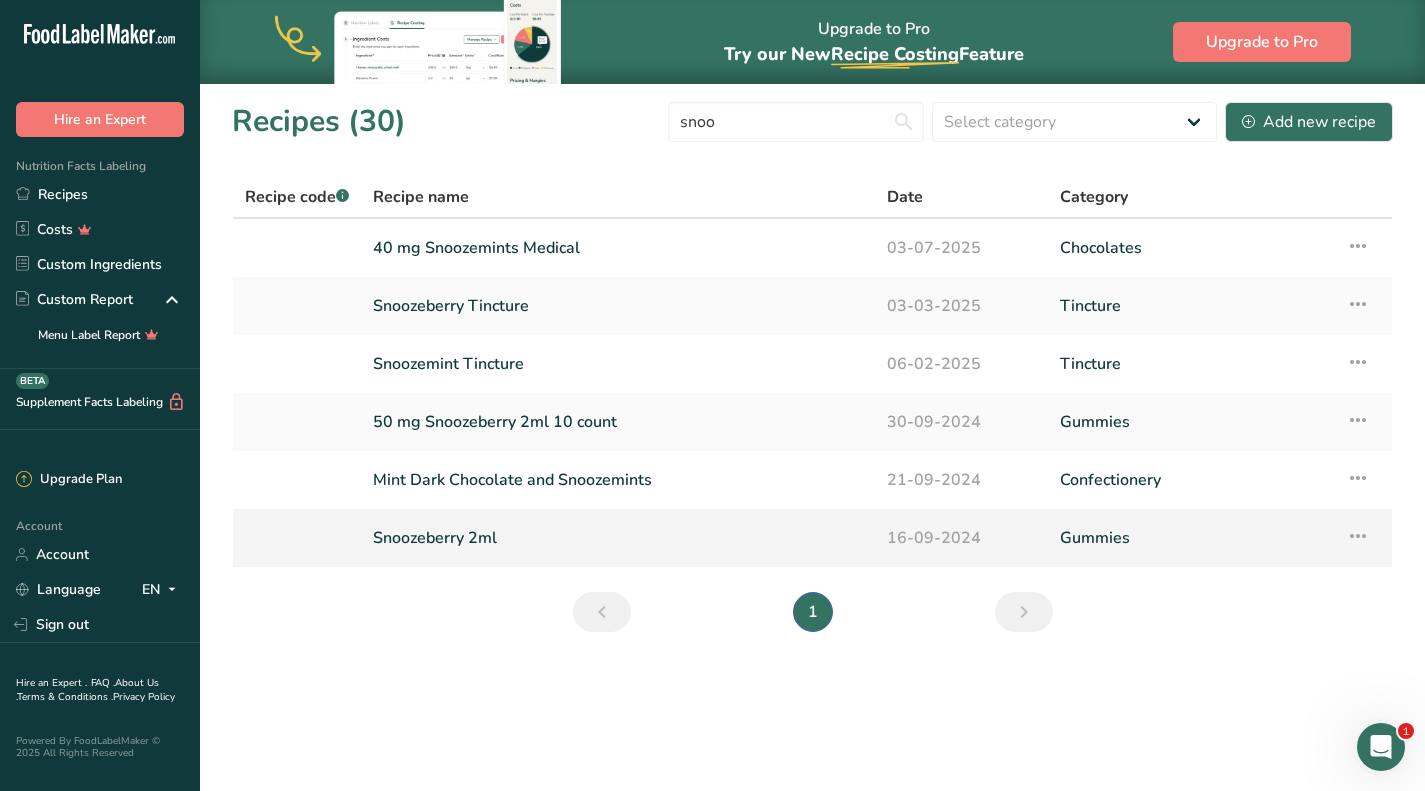 click on "Snoozeberry 2ml" at bounding box center [618, 538] 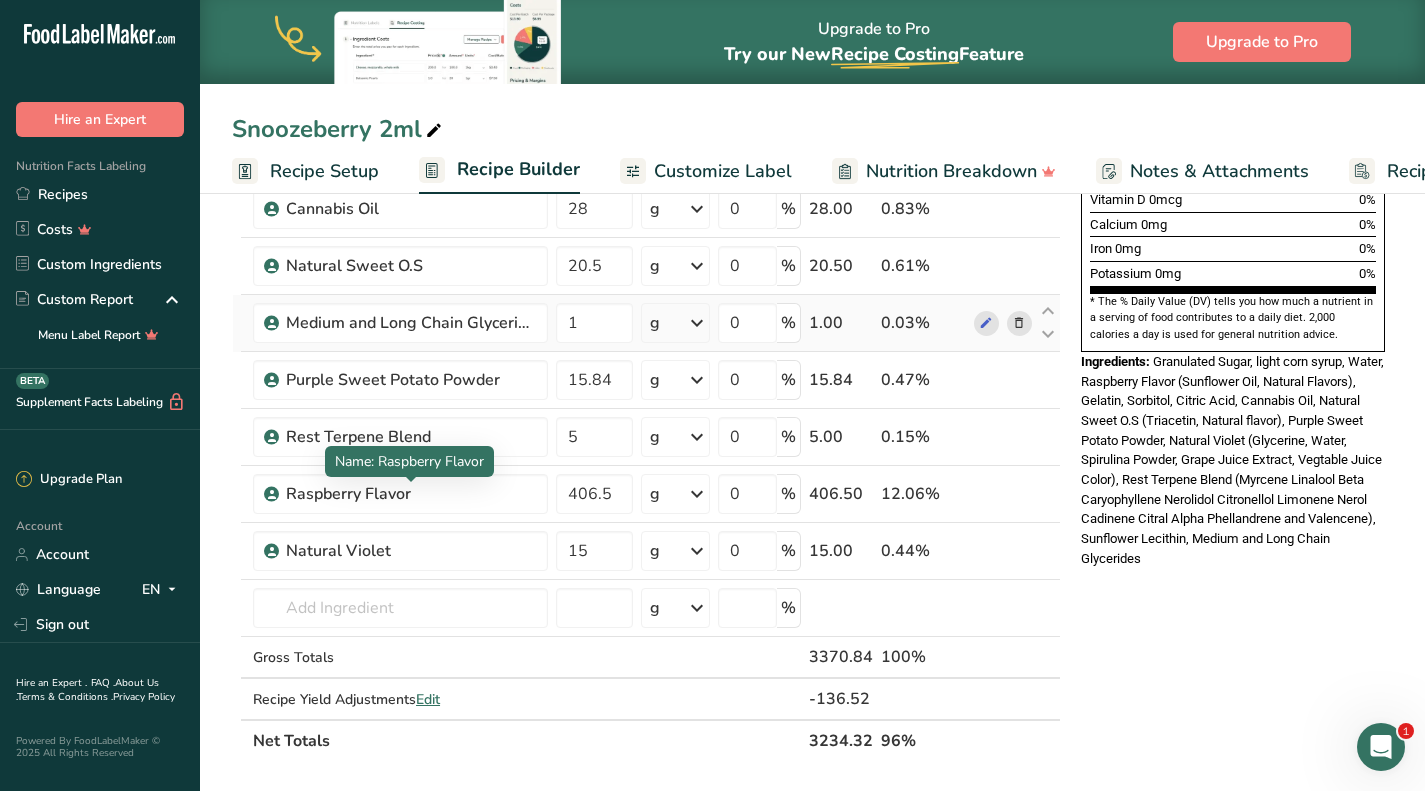 scroll, scrollTop: 600, scrollLeft: 0, axis: vertical 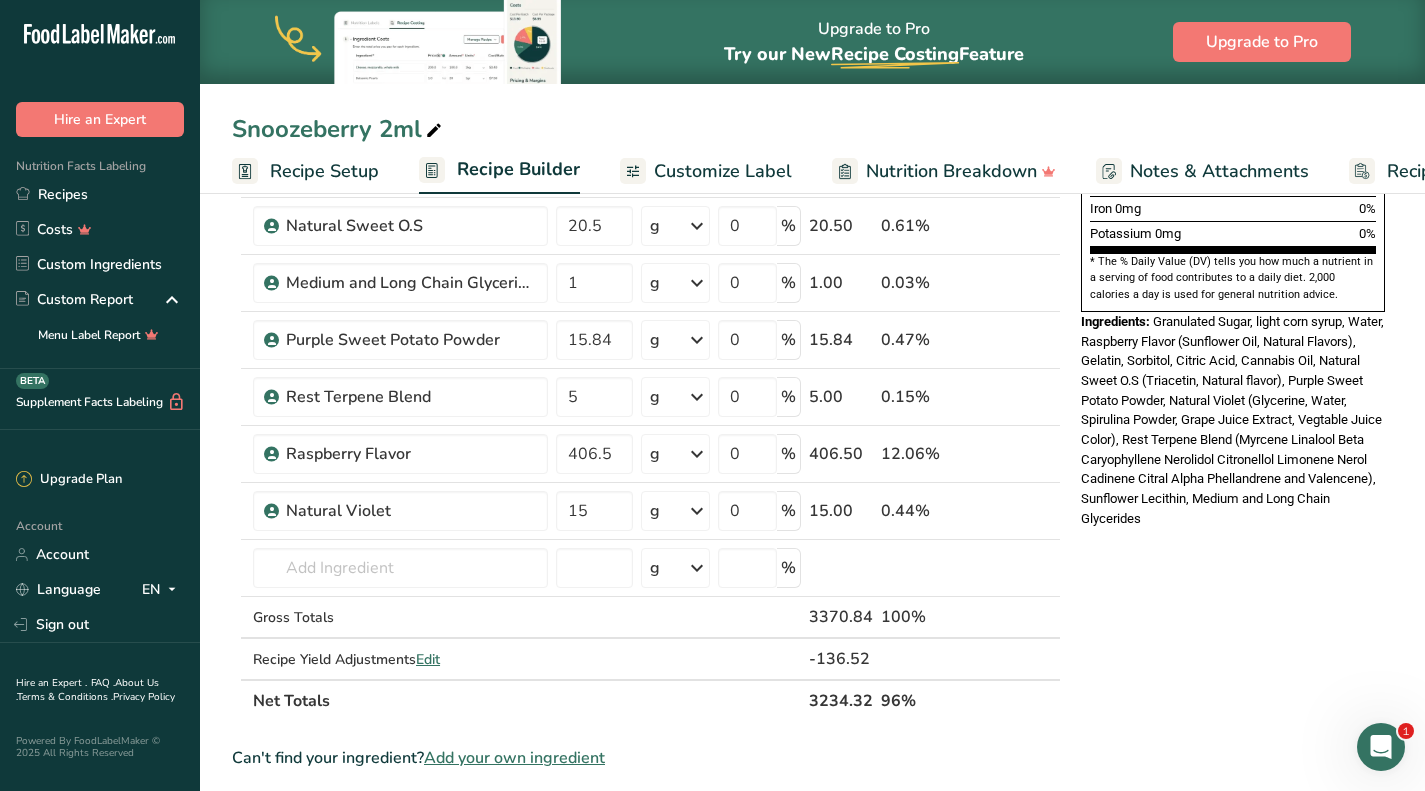 click on "Nutrition Facts
20 Servings Per Container
Serving Size
1 Piece (2.5g)
Amount Per Serving
Calories
5
% Daily Value *
Total Fat
0g
0%
Saturated Fat
0g
0%
Trans  Fat
0g
Cholesterol
0mg
0%
Sodium
0mg
0%
Total Carbohydrates
1g
0%
Dietary Fiber
0g
0%" at bounding box center (1233, 500) 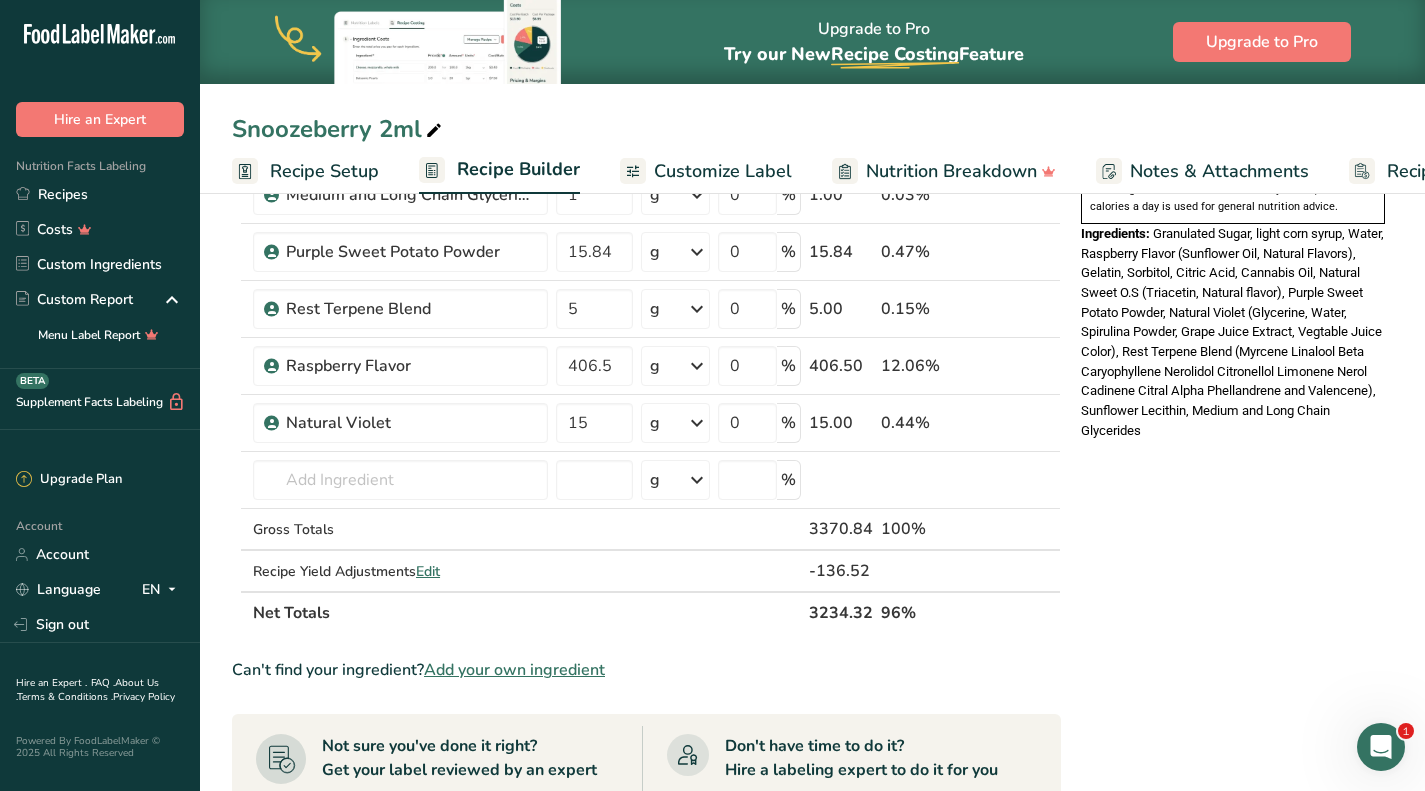 scroll, scrollTop: 700, scrollLeft: 0, axis: vertical 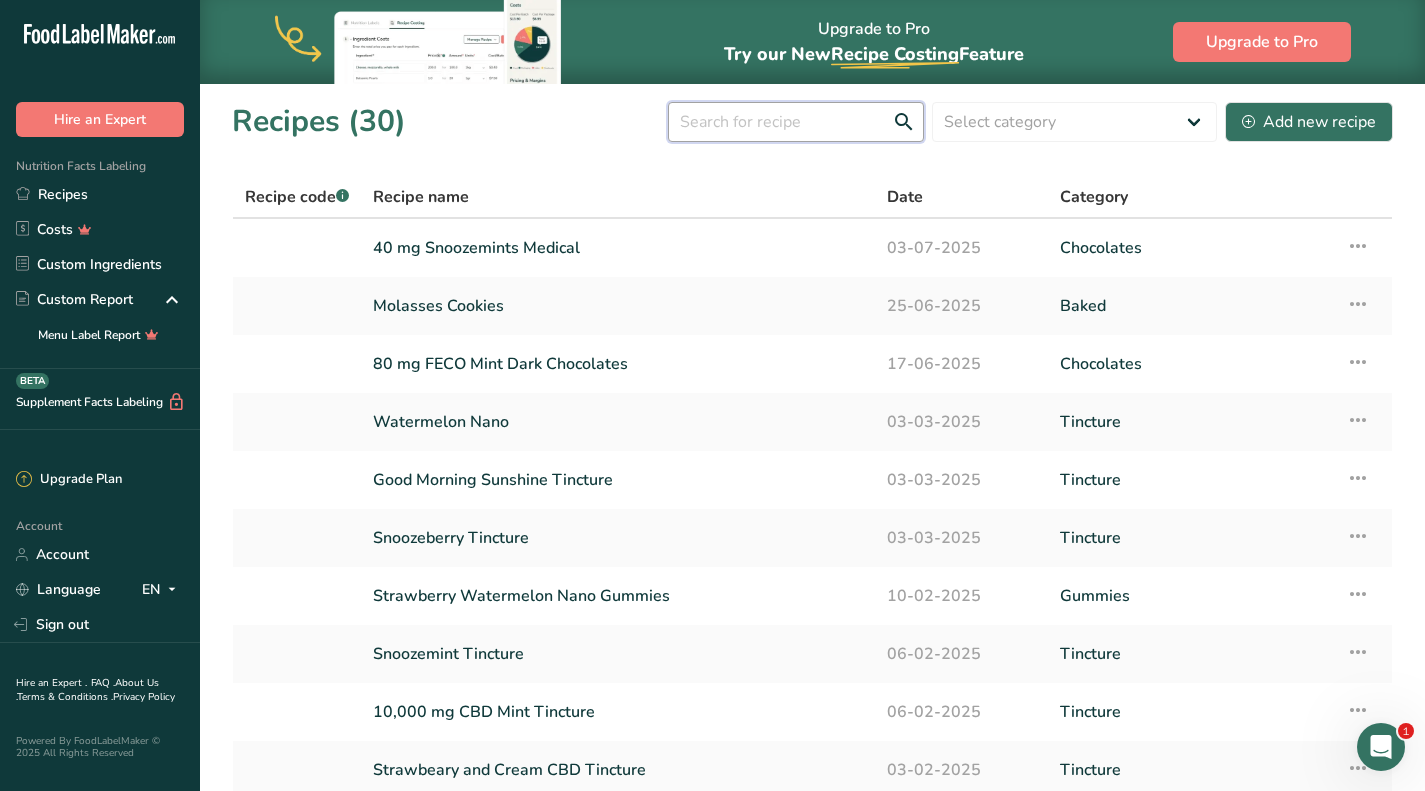 click at bounding box center (796, 122) 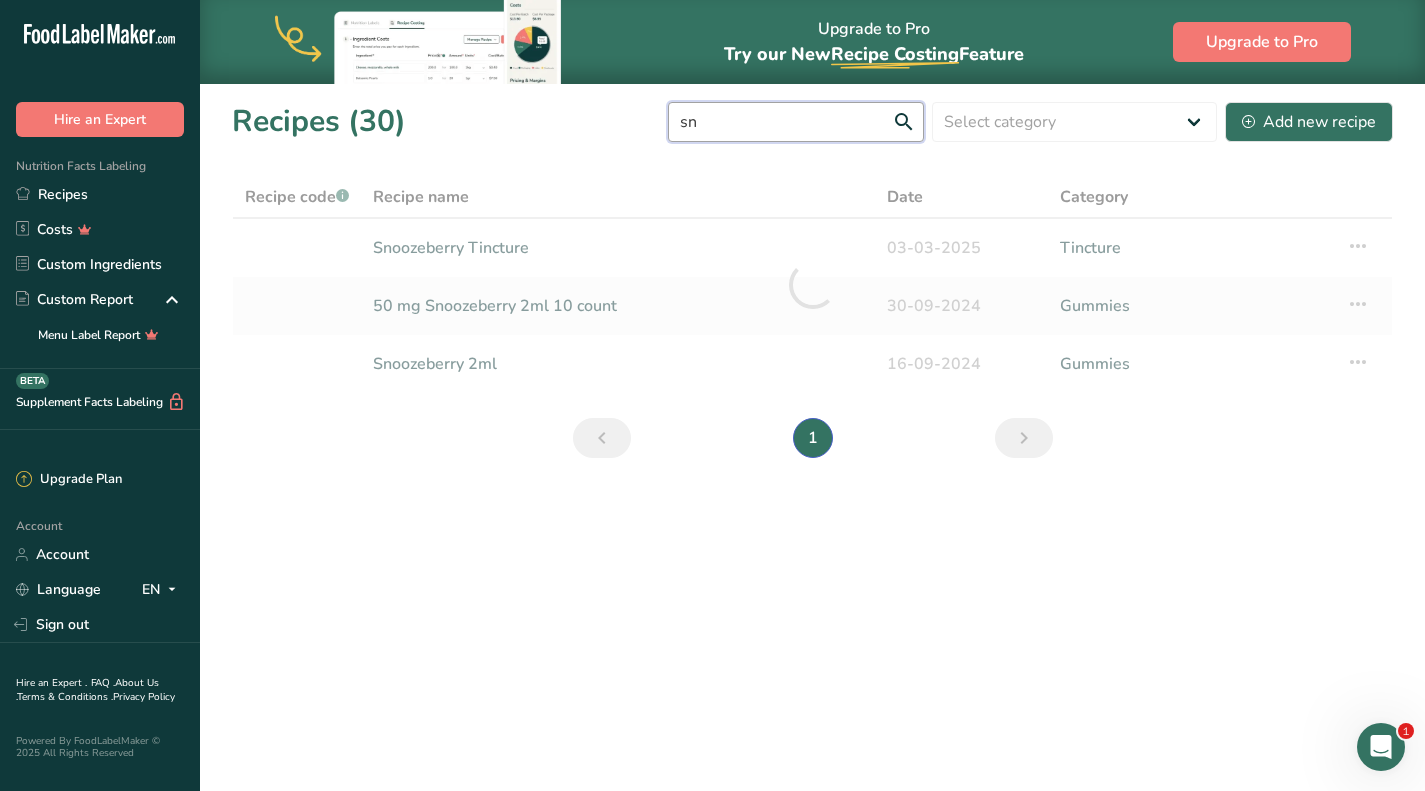 type on "s" 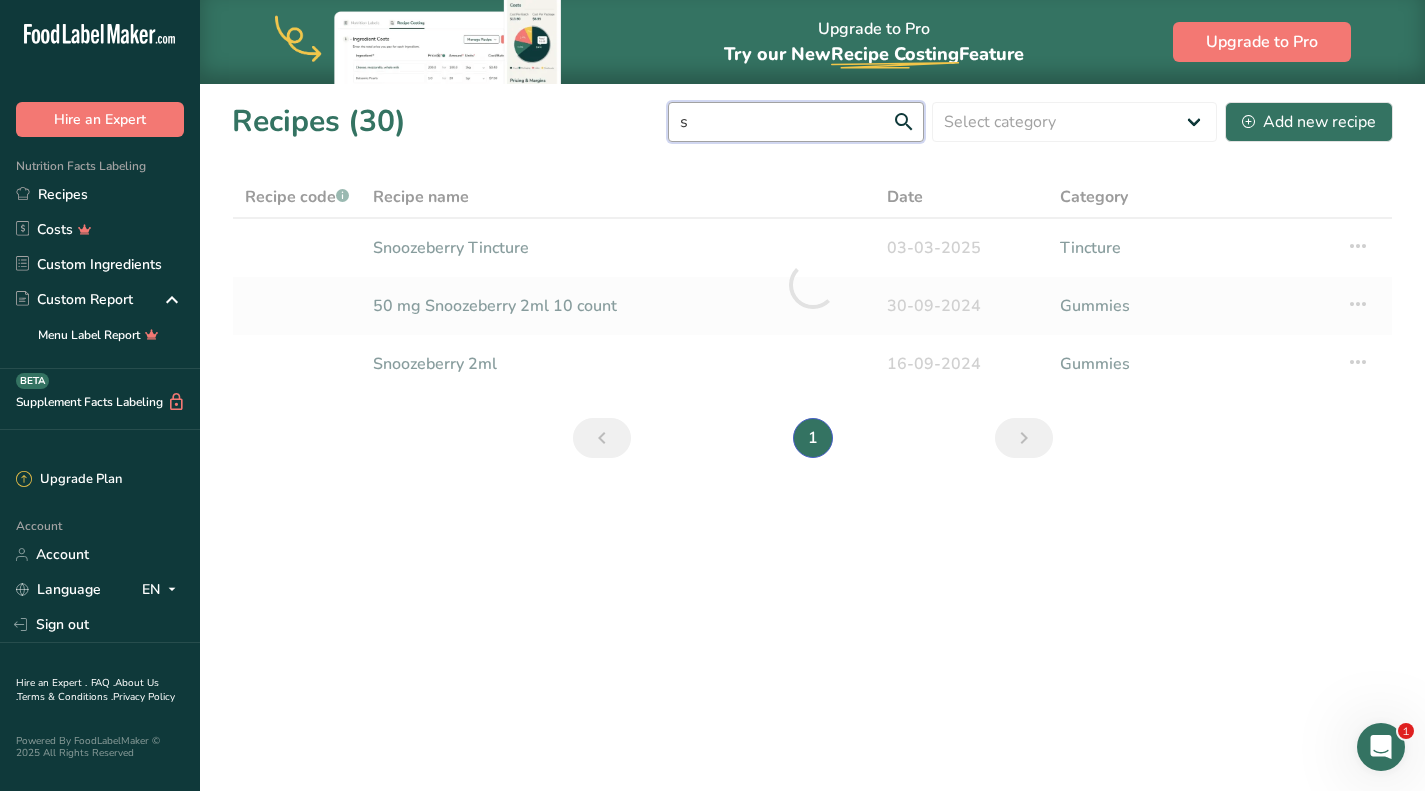 type 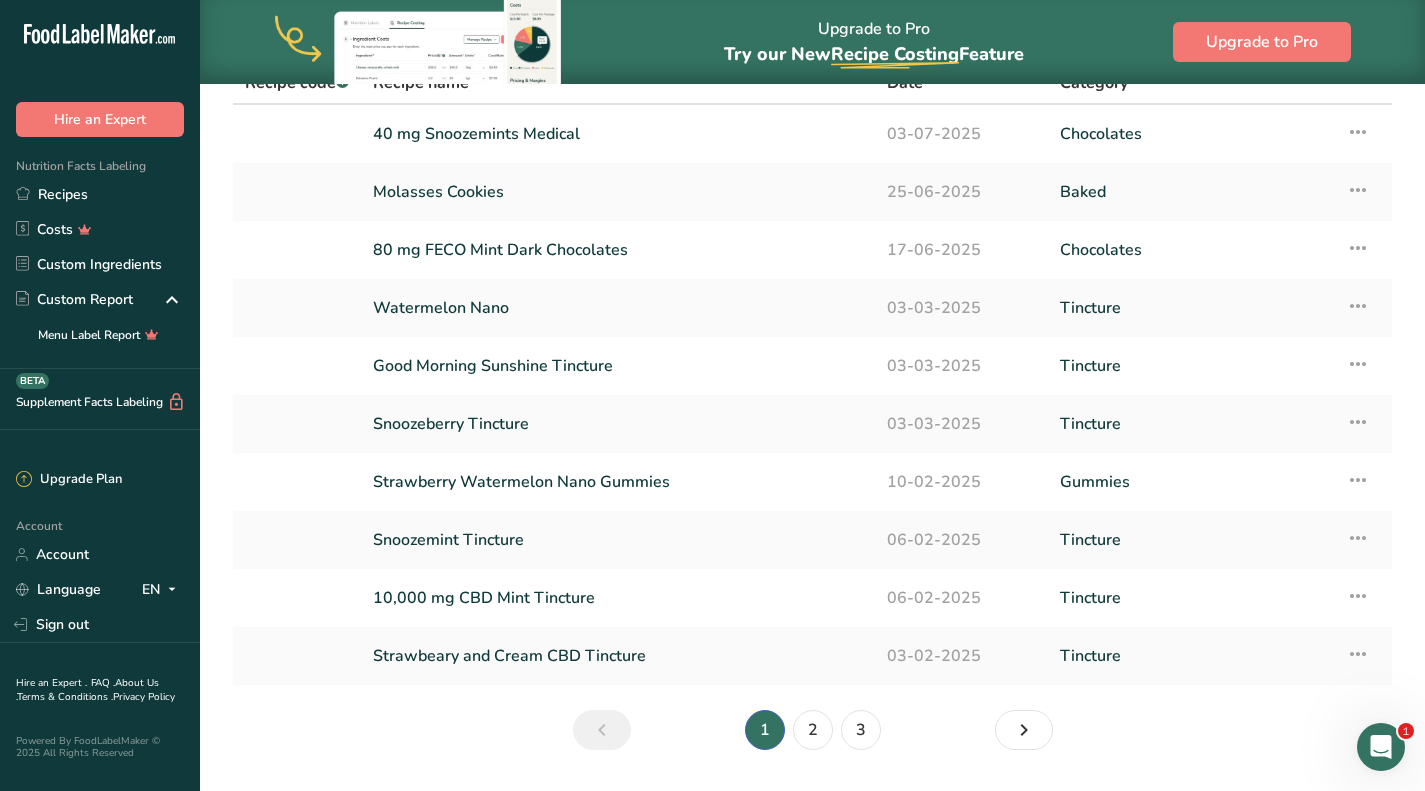 scroll, scrollTop: 169, scrollLeft: 0, axis: vertical 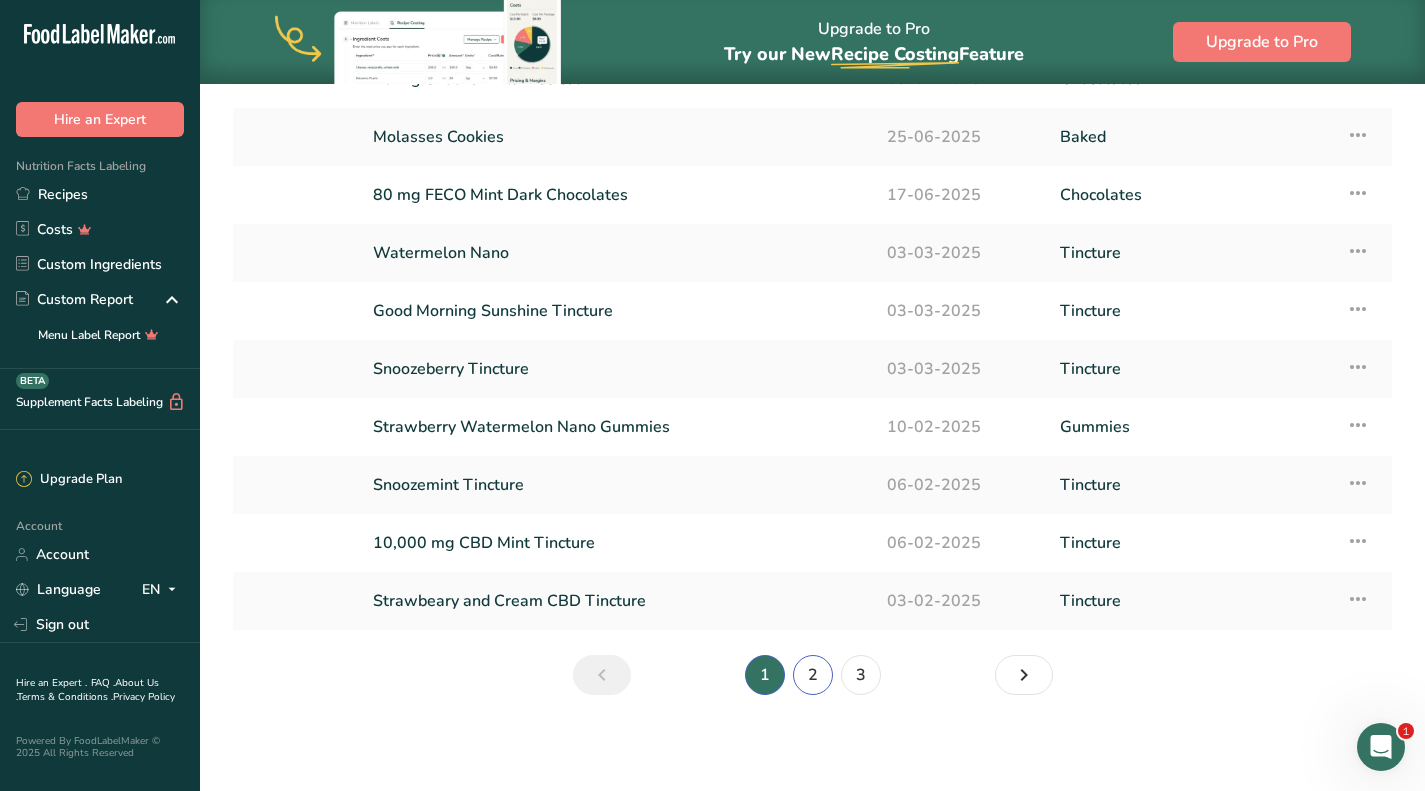 click on "2" at bounding box center [813, 675] 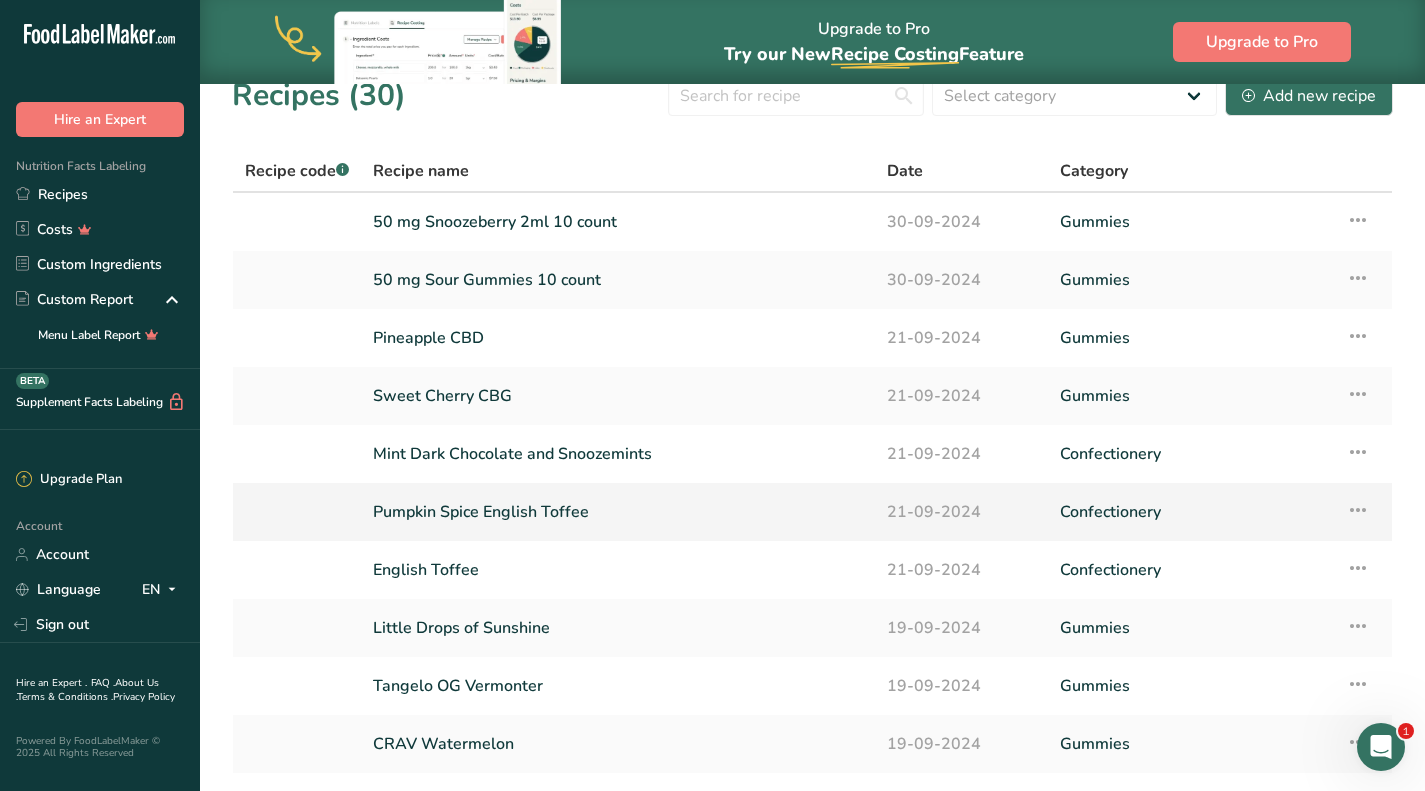 scroll, scrollTop: 0, scrollLeft: 0, axis: both 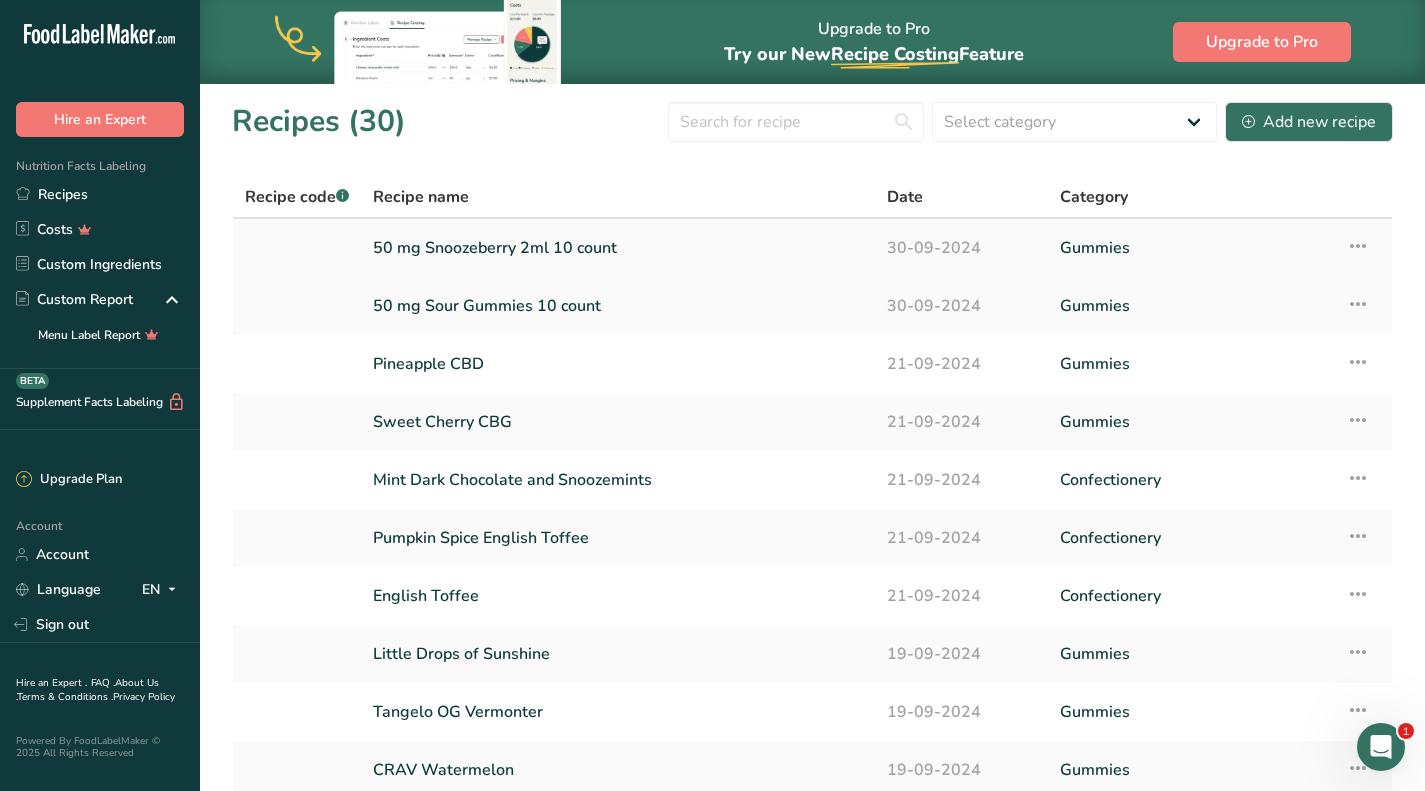 click on "50 mg Snoozeberry 2ml 10 count" at bounding box center (618, 248) 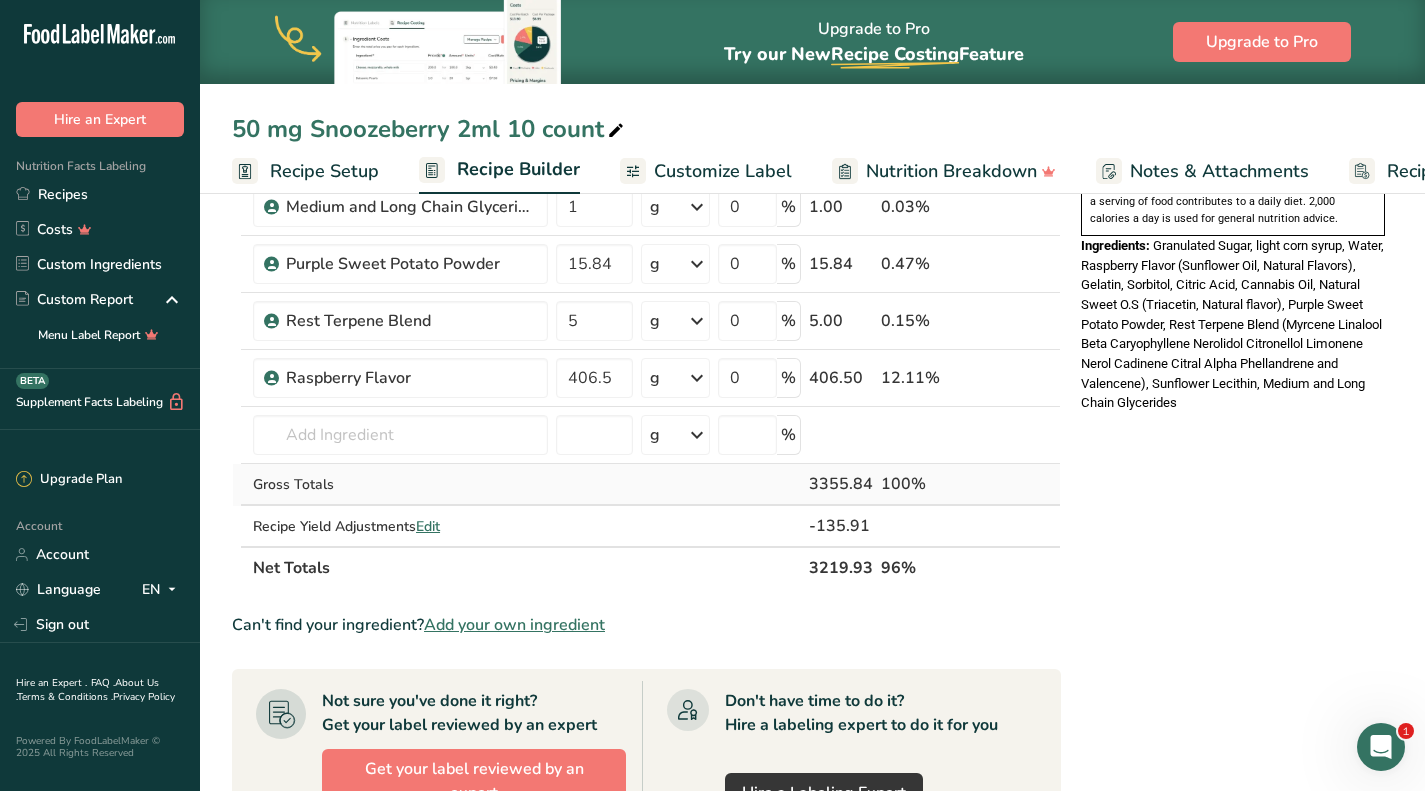 scroll, scrollTop: 700, scrollLeft: 0, axis: vertical 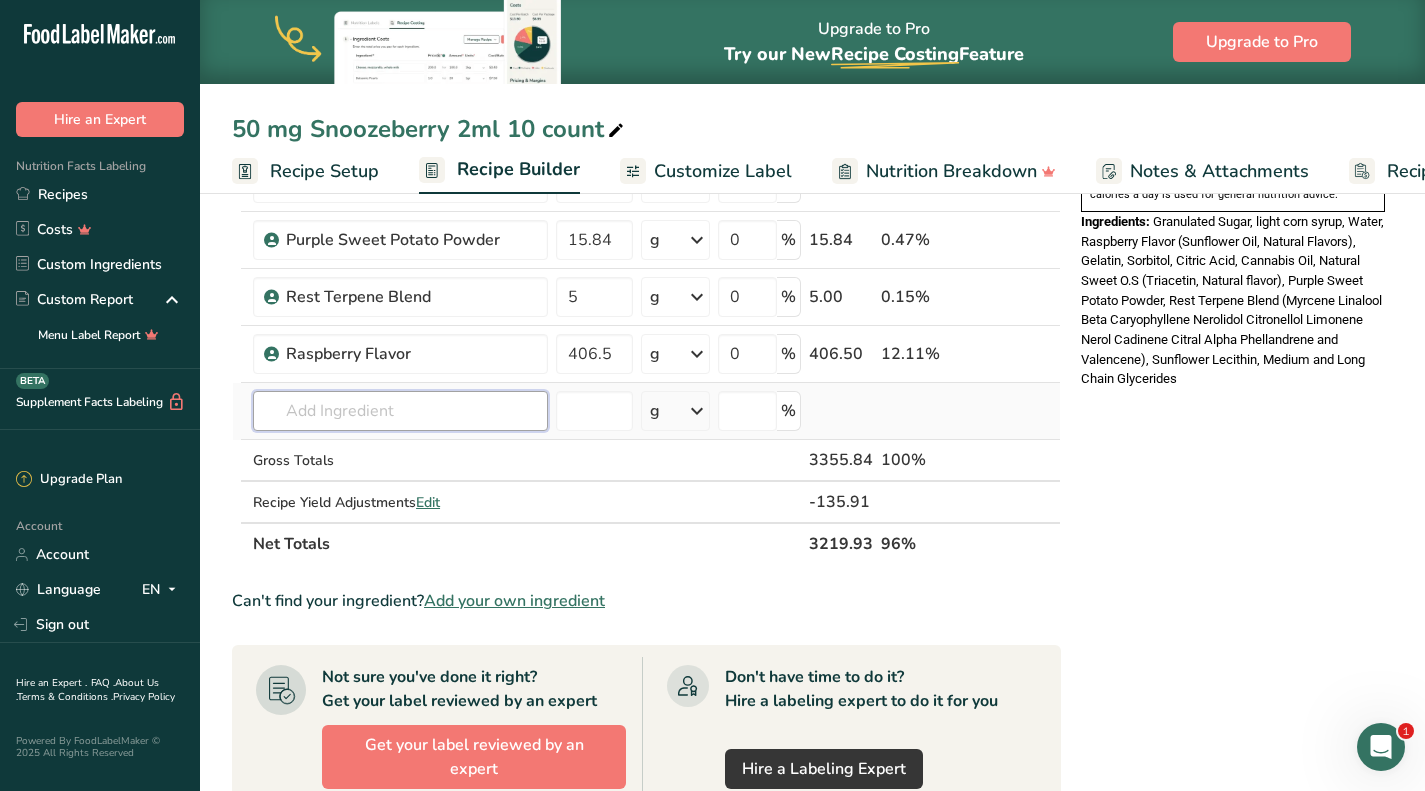 click at bounding box center (400, 411) 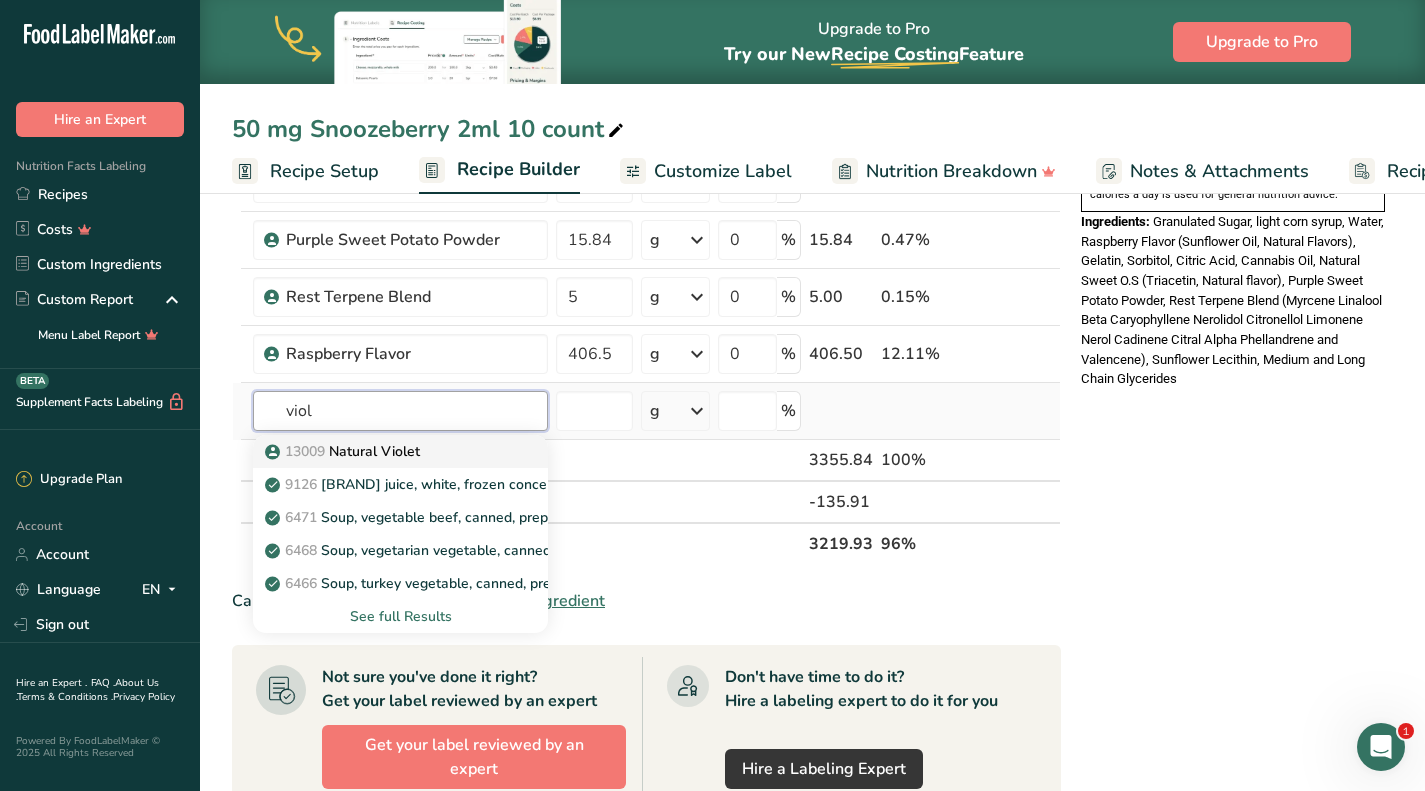 type on "viol" 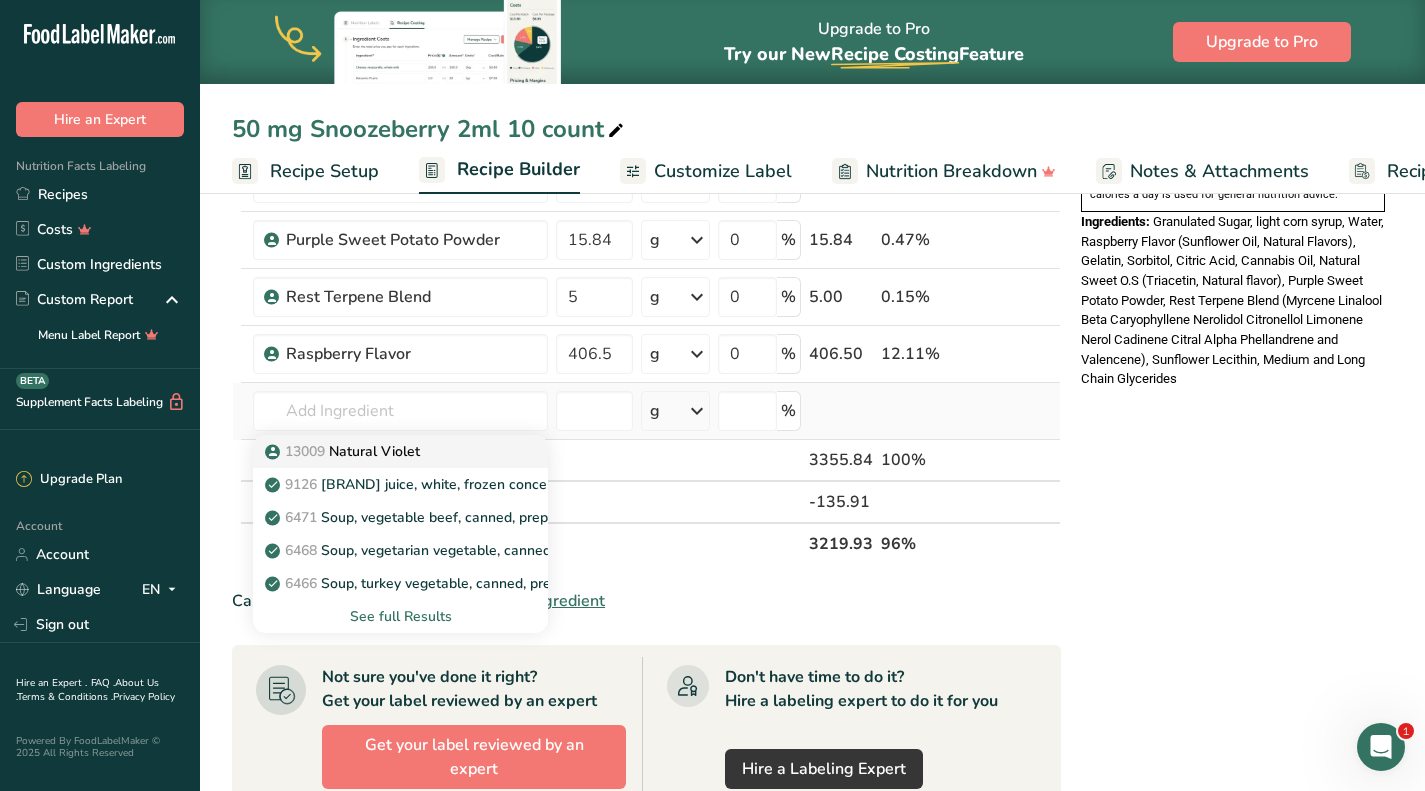 click on "13009
Natural Violet" at bounding box center [384, 451] 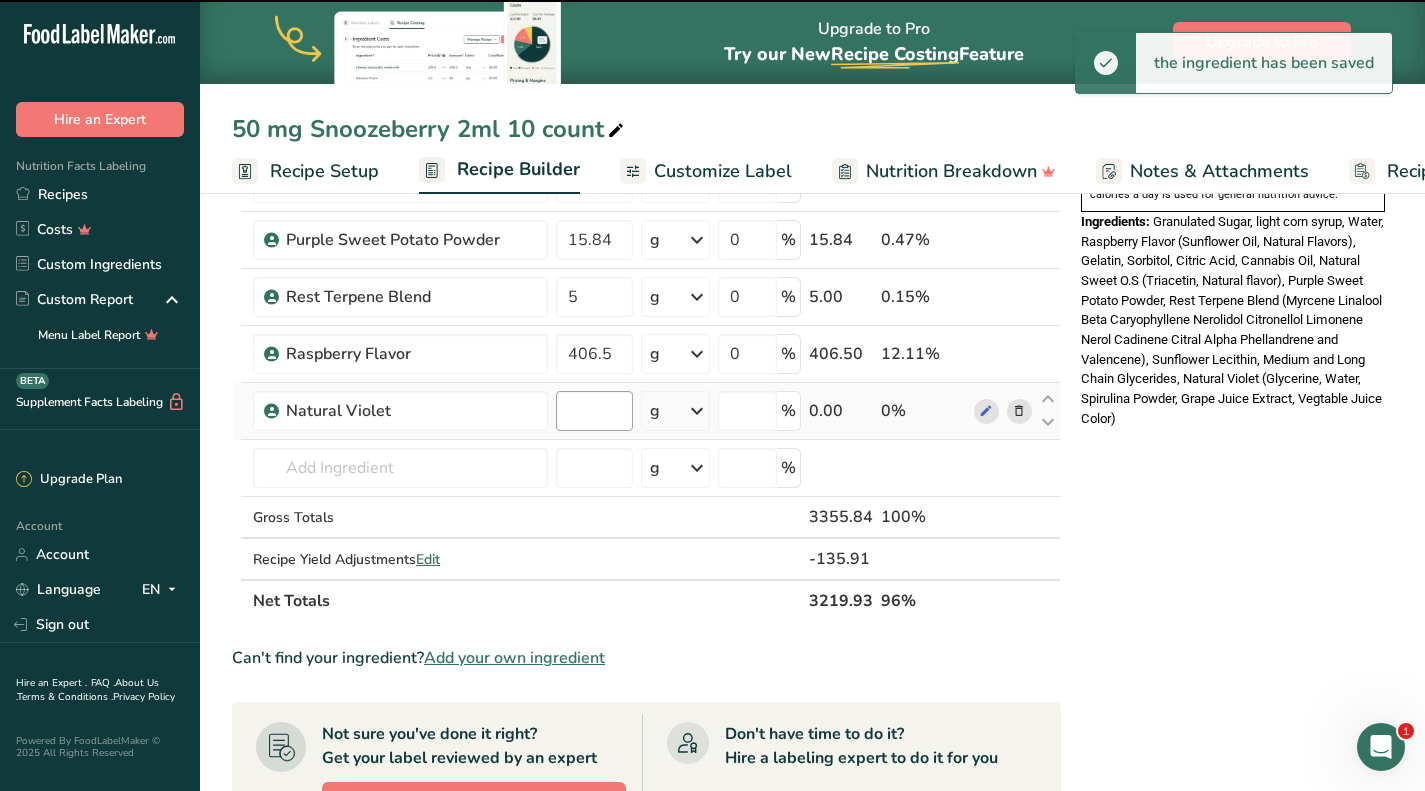 type on "0" 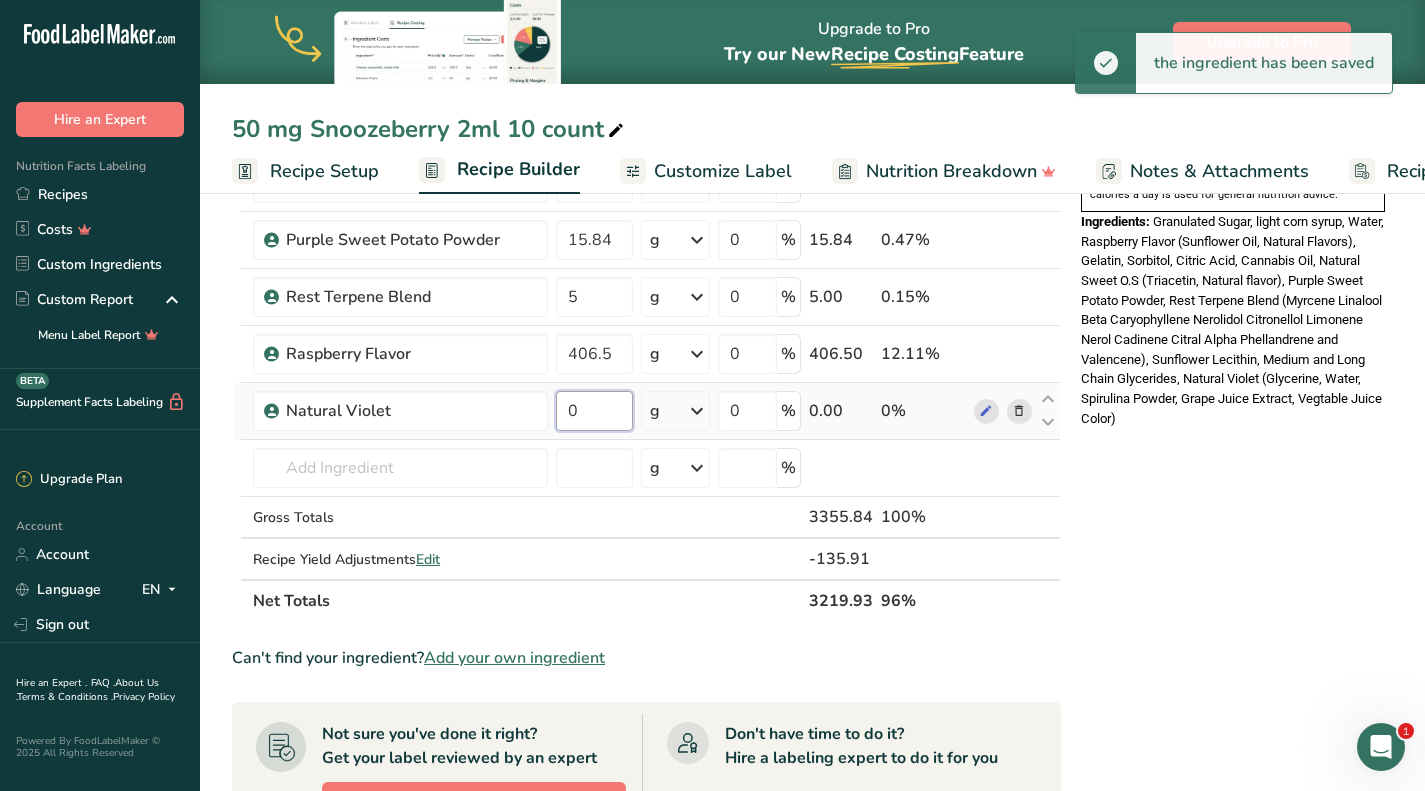 click on "0" at bounding box center (594, 411) 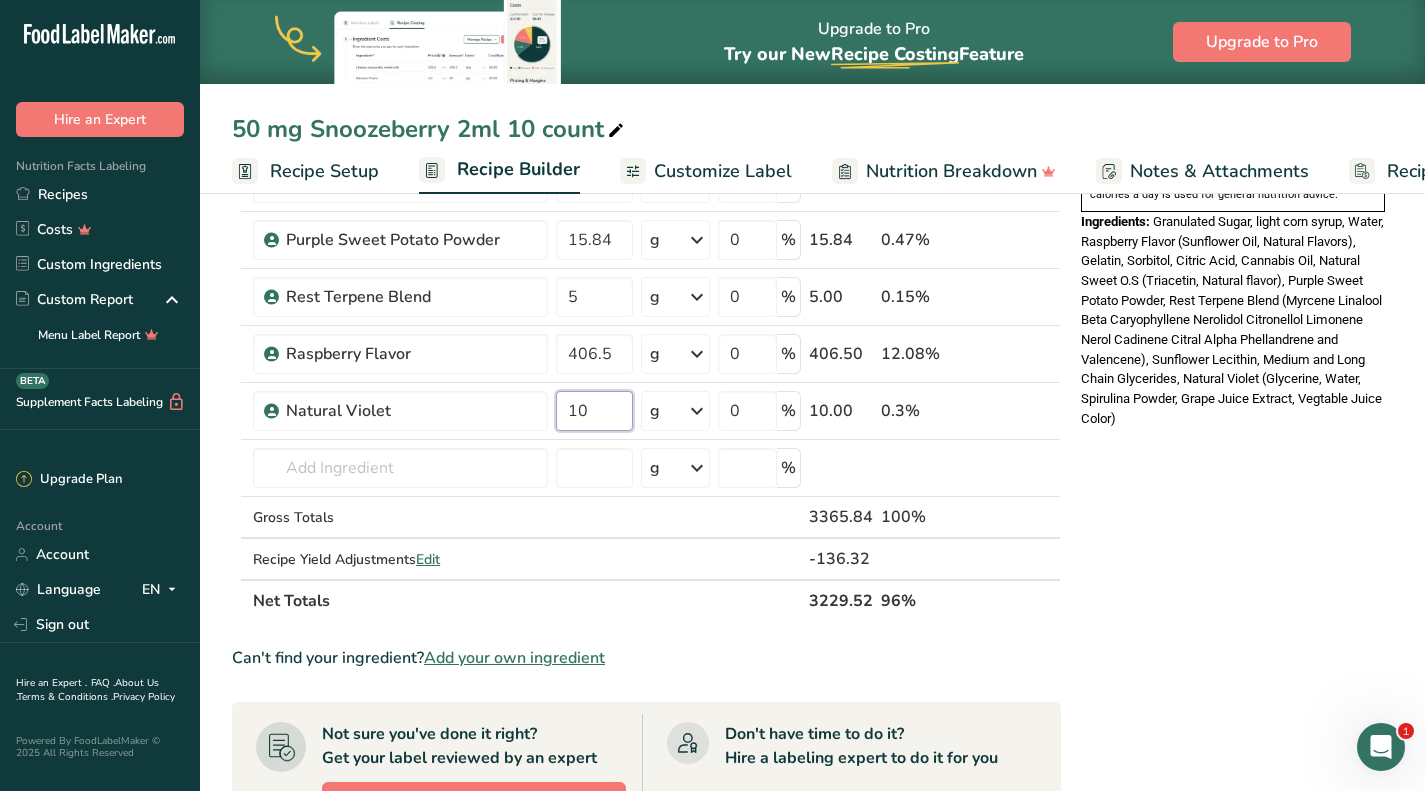 type on "10" 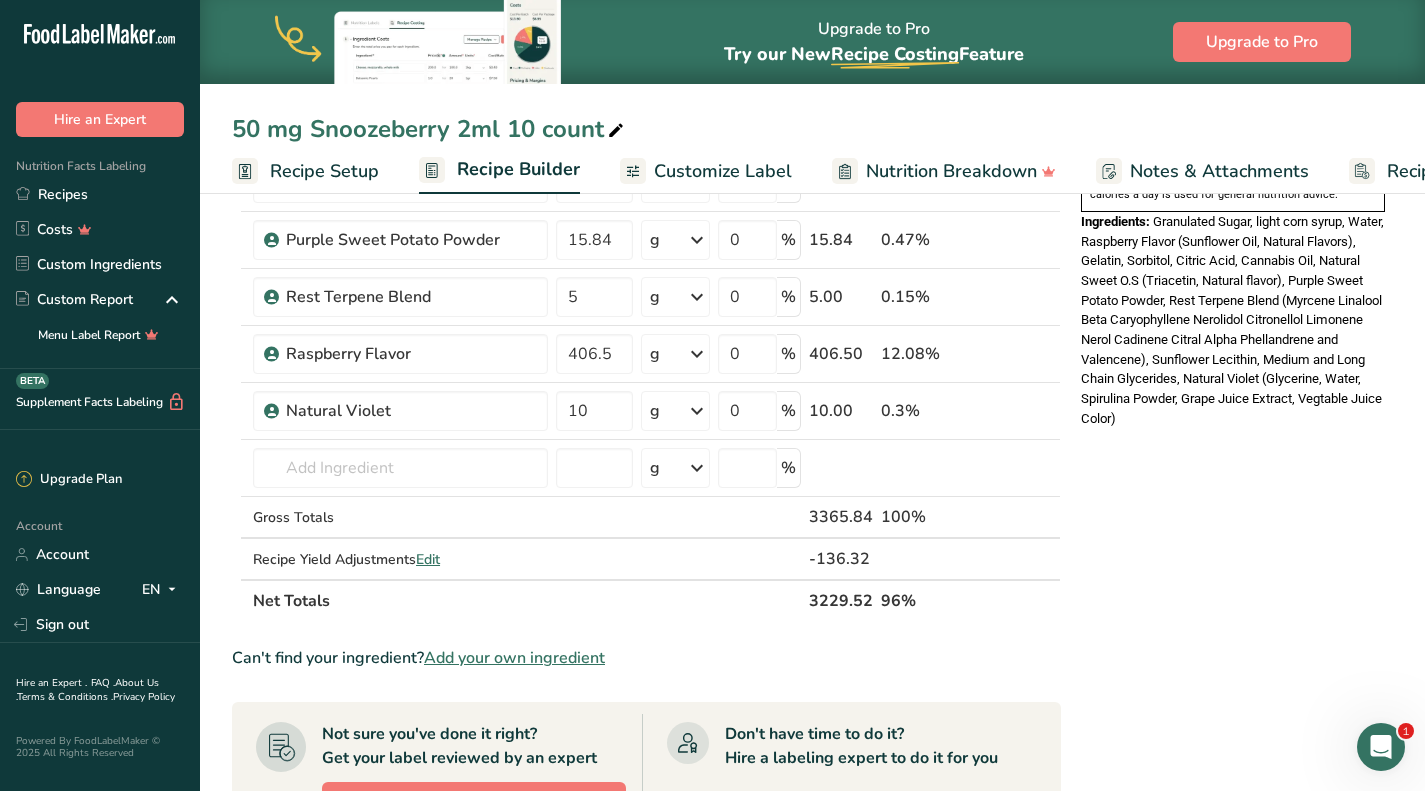 click on "Nutrition Facts
10 Servings Per Container
Serving Size
1 Piece (2.5g)
Amount Per Serving
Calories
5
% Daily Value *
Total Fat
0g
0%
Saturated Fat
0g
0%
Trans  Fat
0g
Cholesterol
0mg
0%
Sodium
0mg
0%
Total Carbohydrates
1g
0%
Dietary Fiber
0g
0%" at bounding box center [1233, 400] 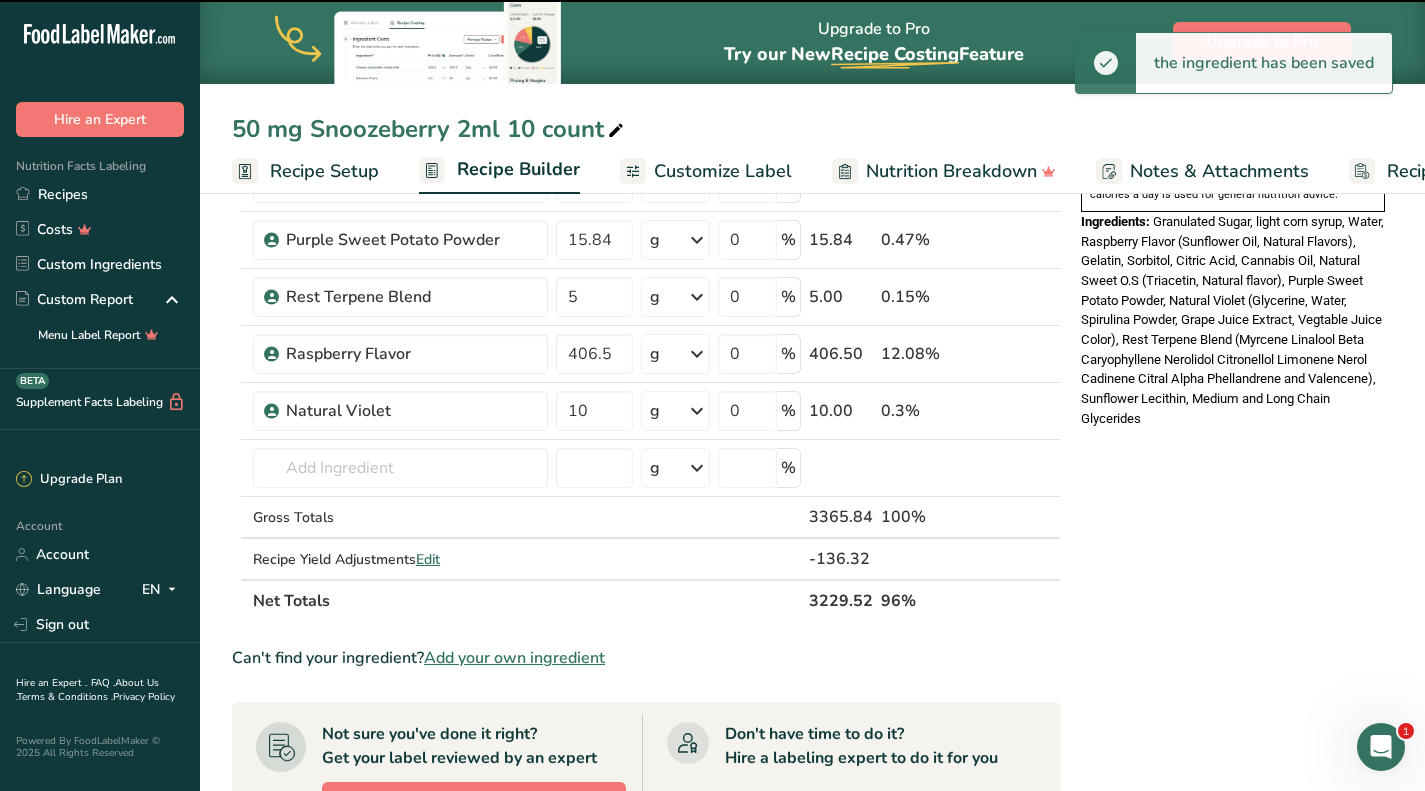 scroll, scrollTop: 0, scrollLeft: 0, axis: both 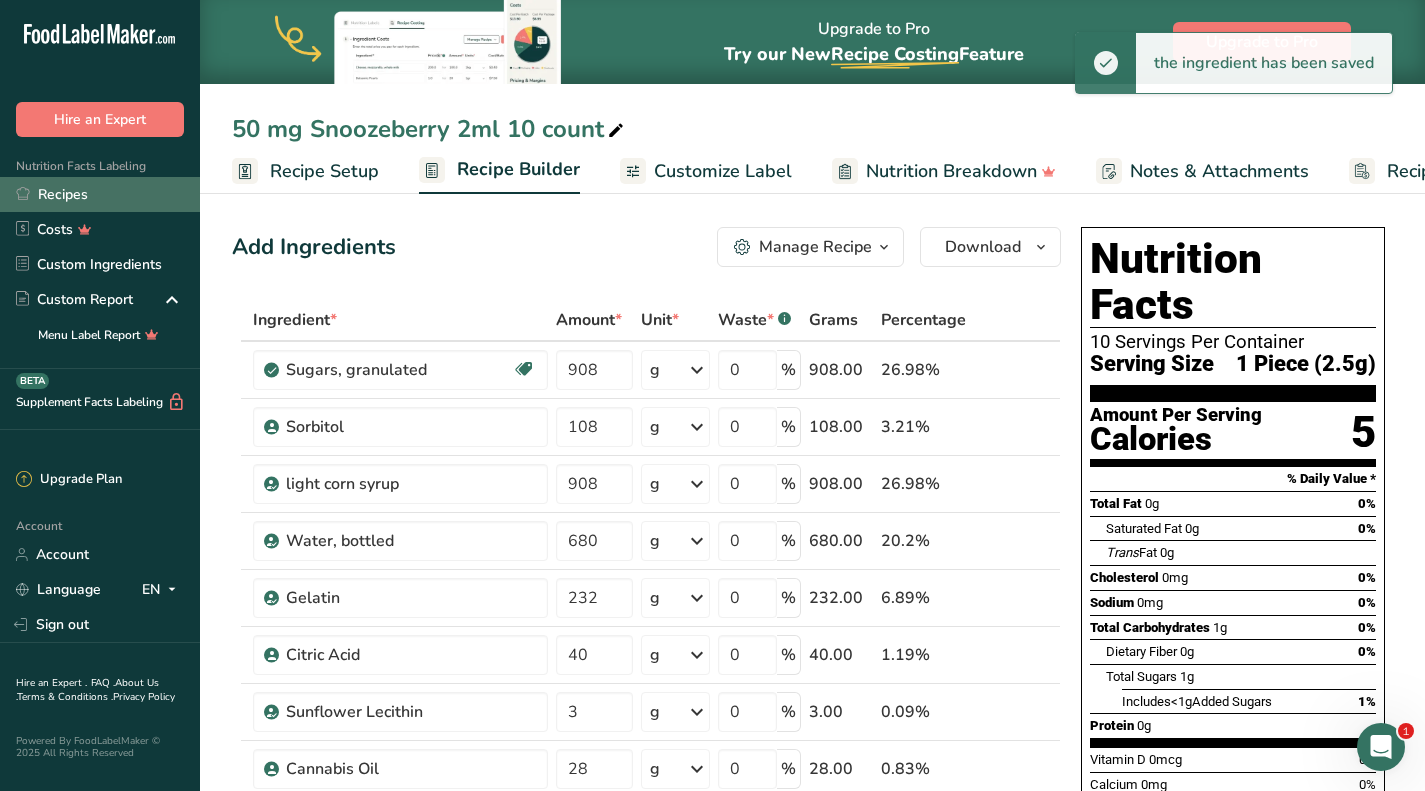 click on "Recipes" at bounding box center [100, 194] 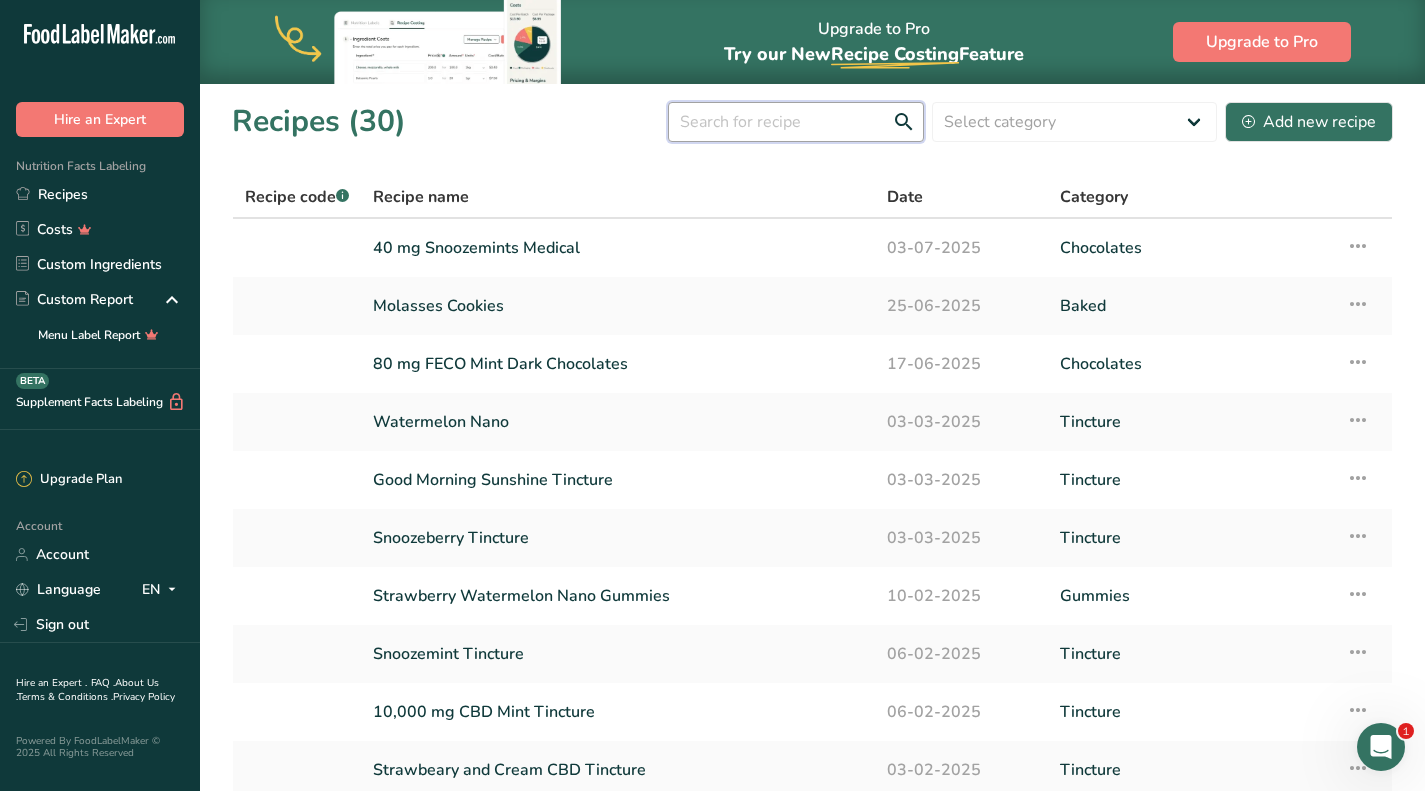 click at bounding box center (796, 122) 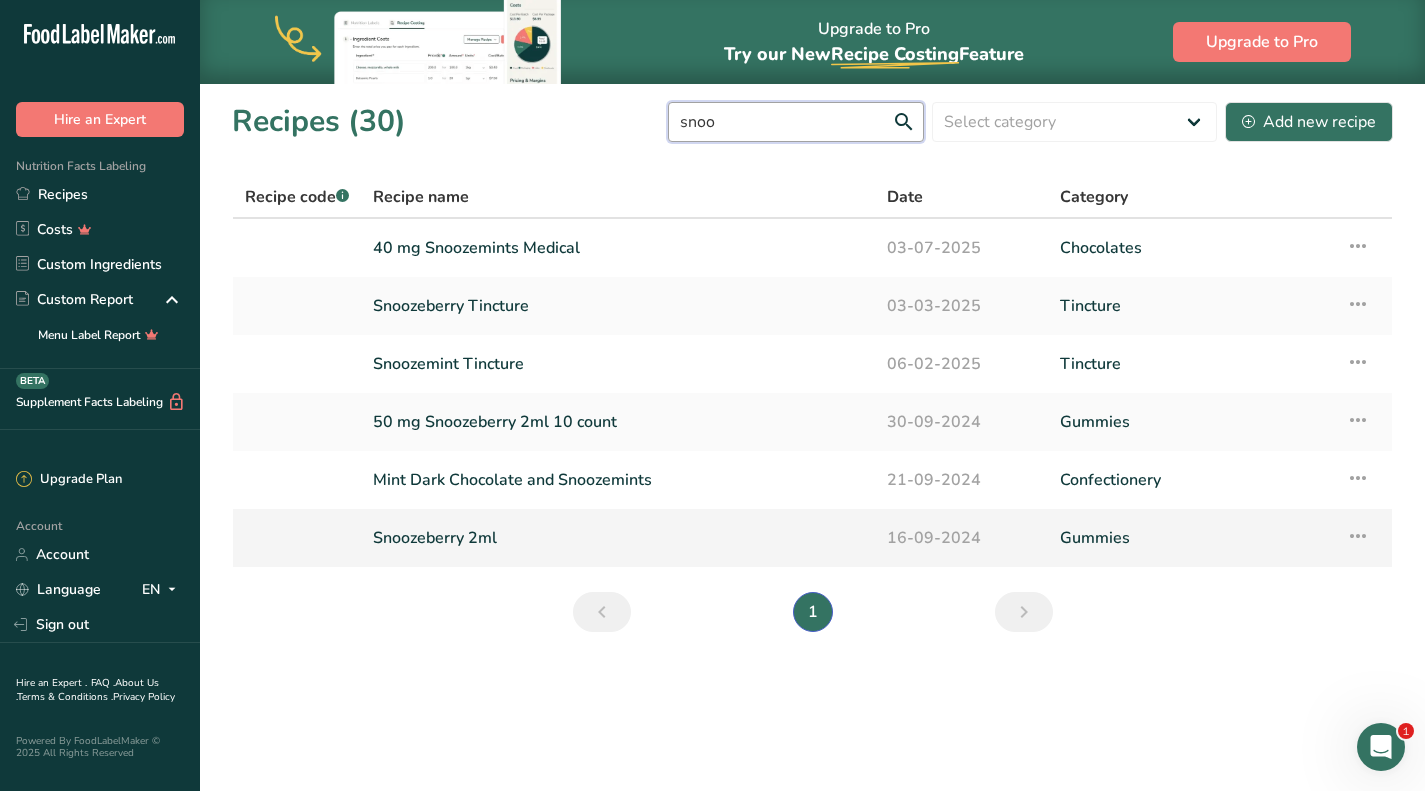 type on "snoo" 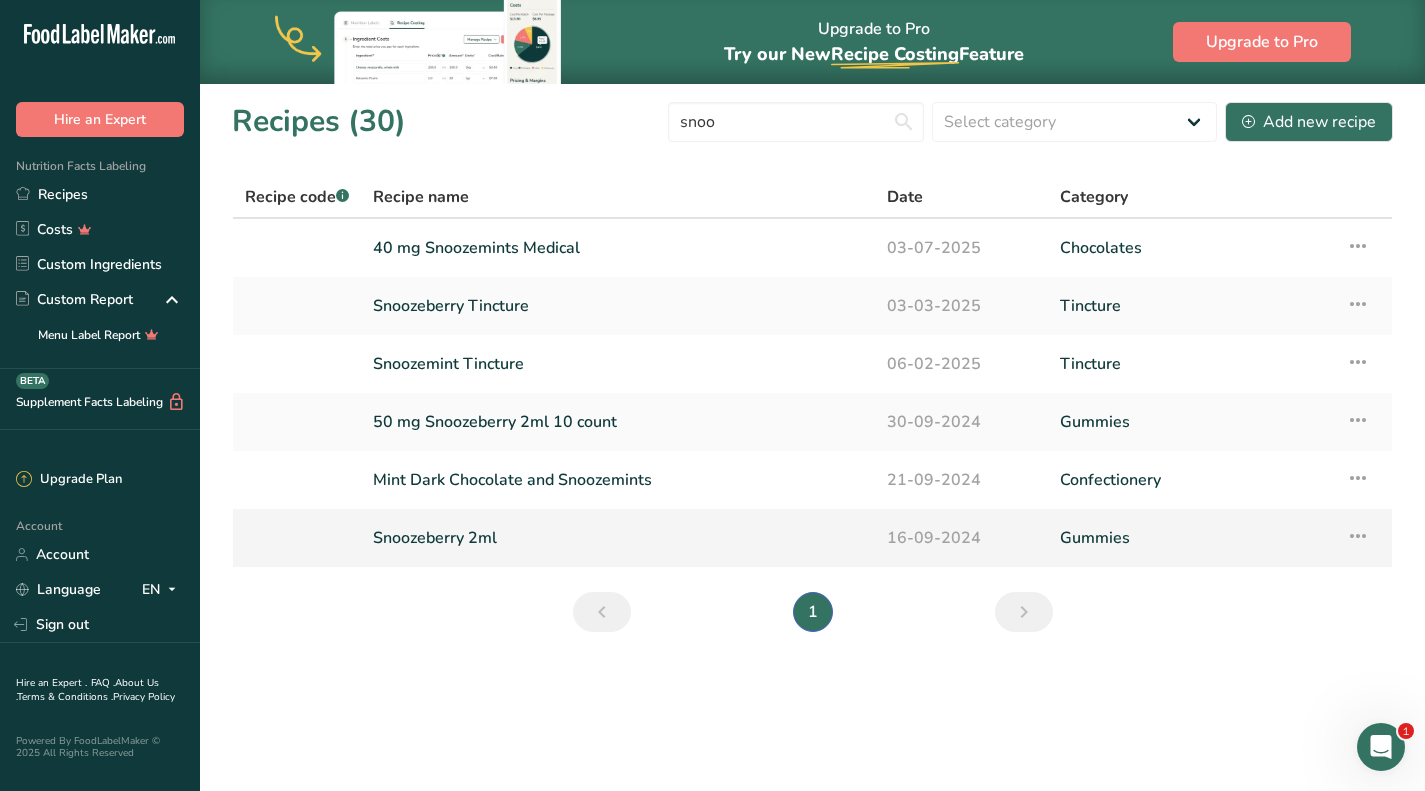 click on "Snoozeberry 2ml" at bounding box center [618, 538] 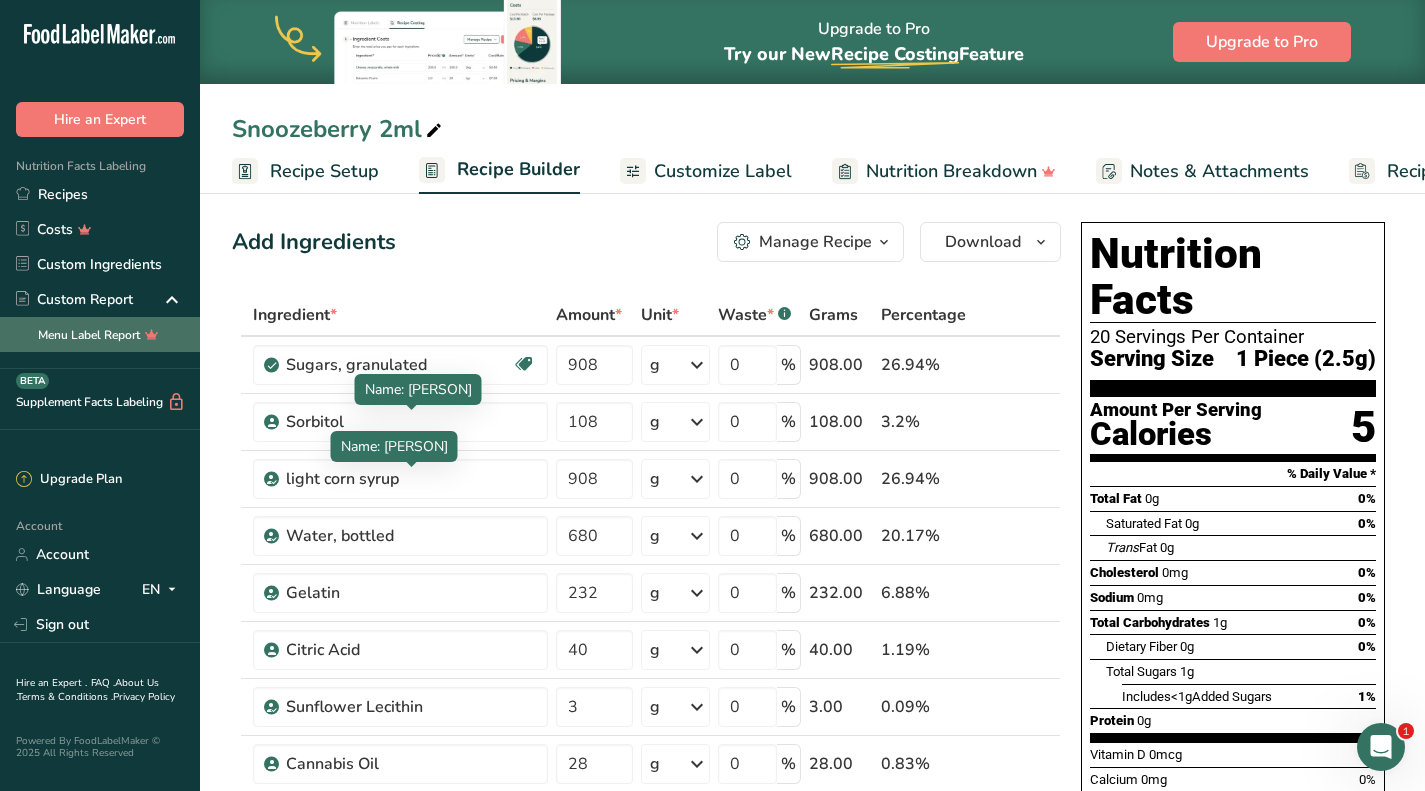 scroll, scrollTop: 0, scrollLeft: 0, axis: both 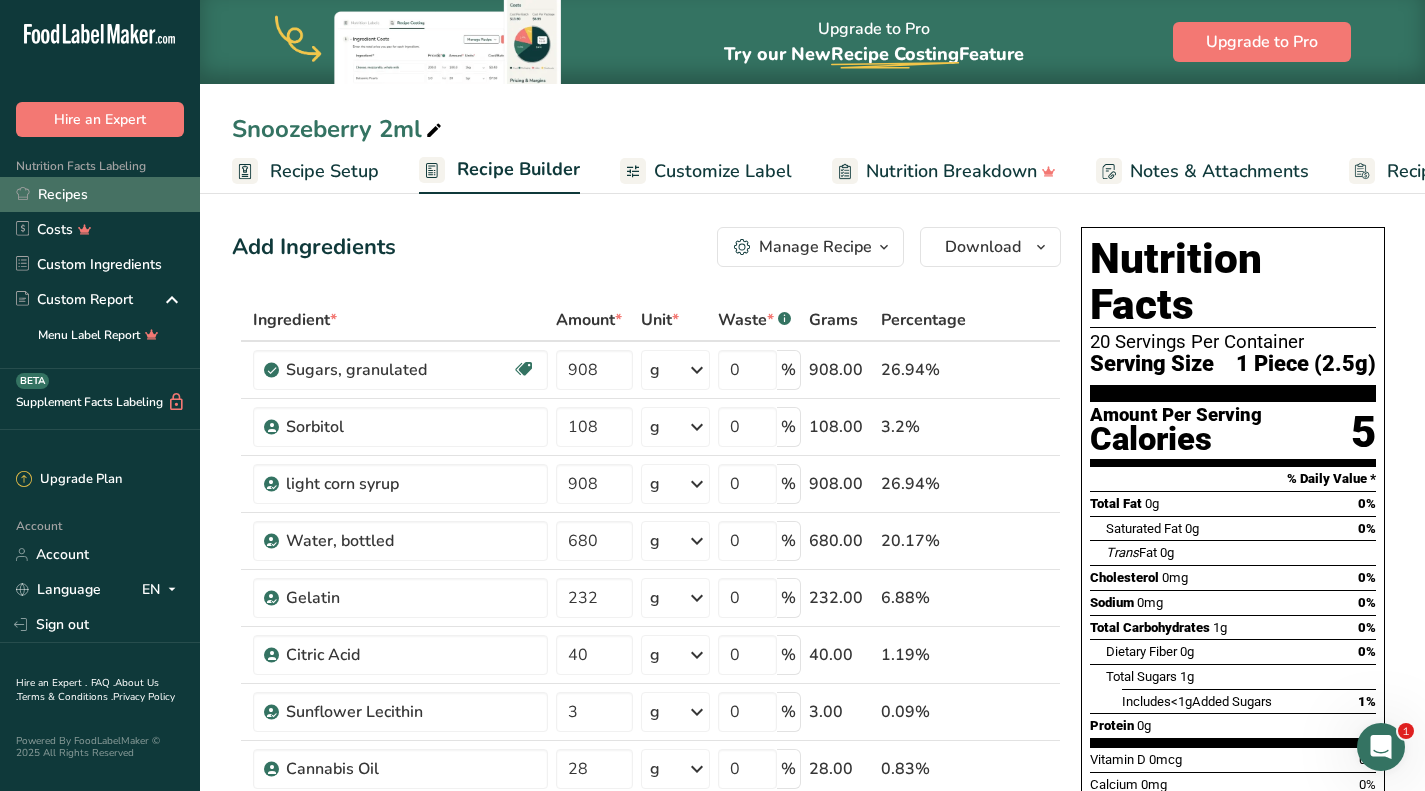 click on "Recipes" at bounding box center [100, 194] 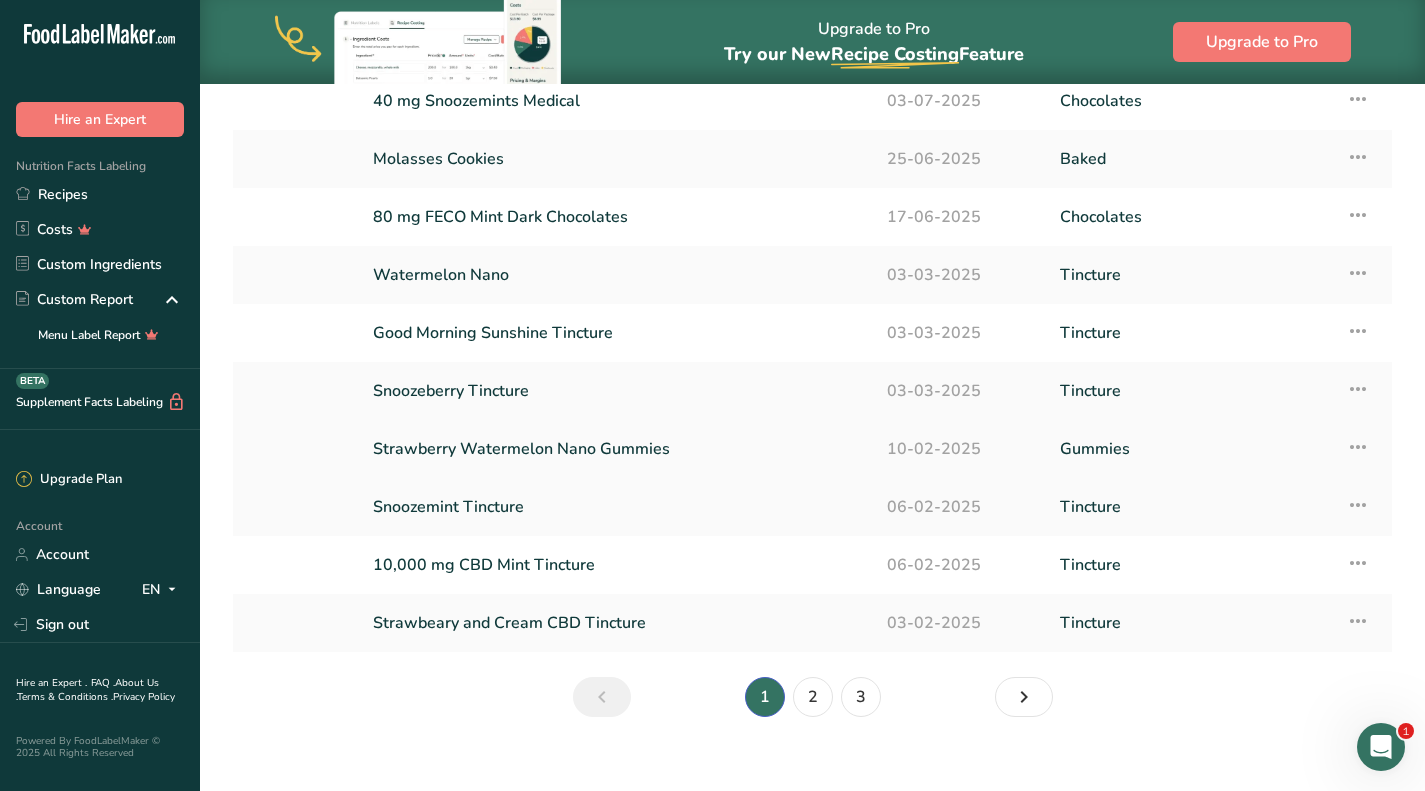 scroll, scrollTop: 169, scrollLeft: 0, axis: vertical 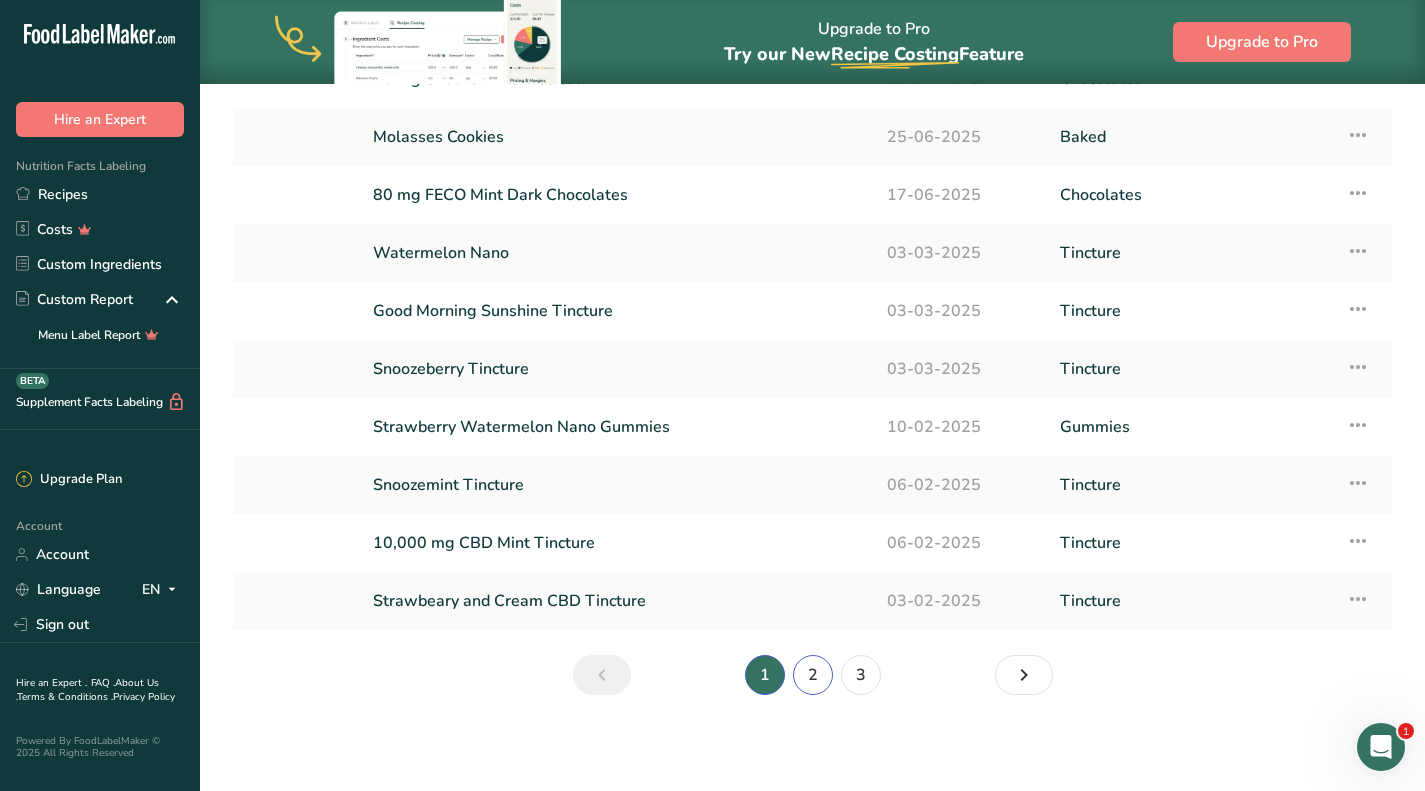 click on "2" at bounding box center (813, 675) 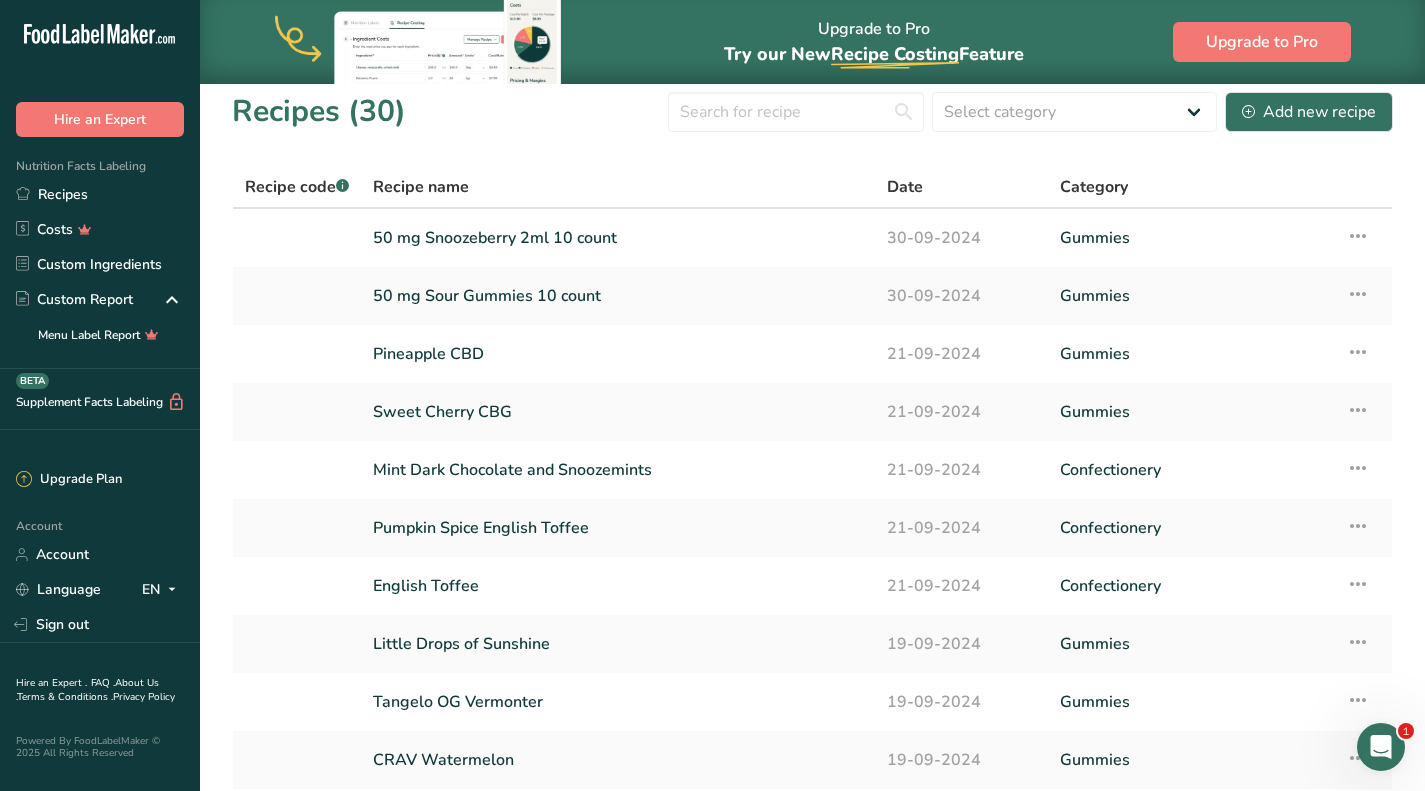 scroll, scrollTop: 0, scrollLeft: 0, axis: both 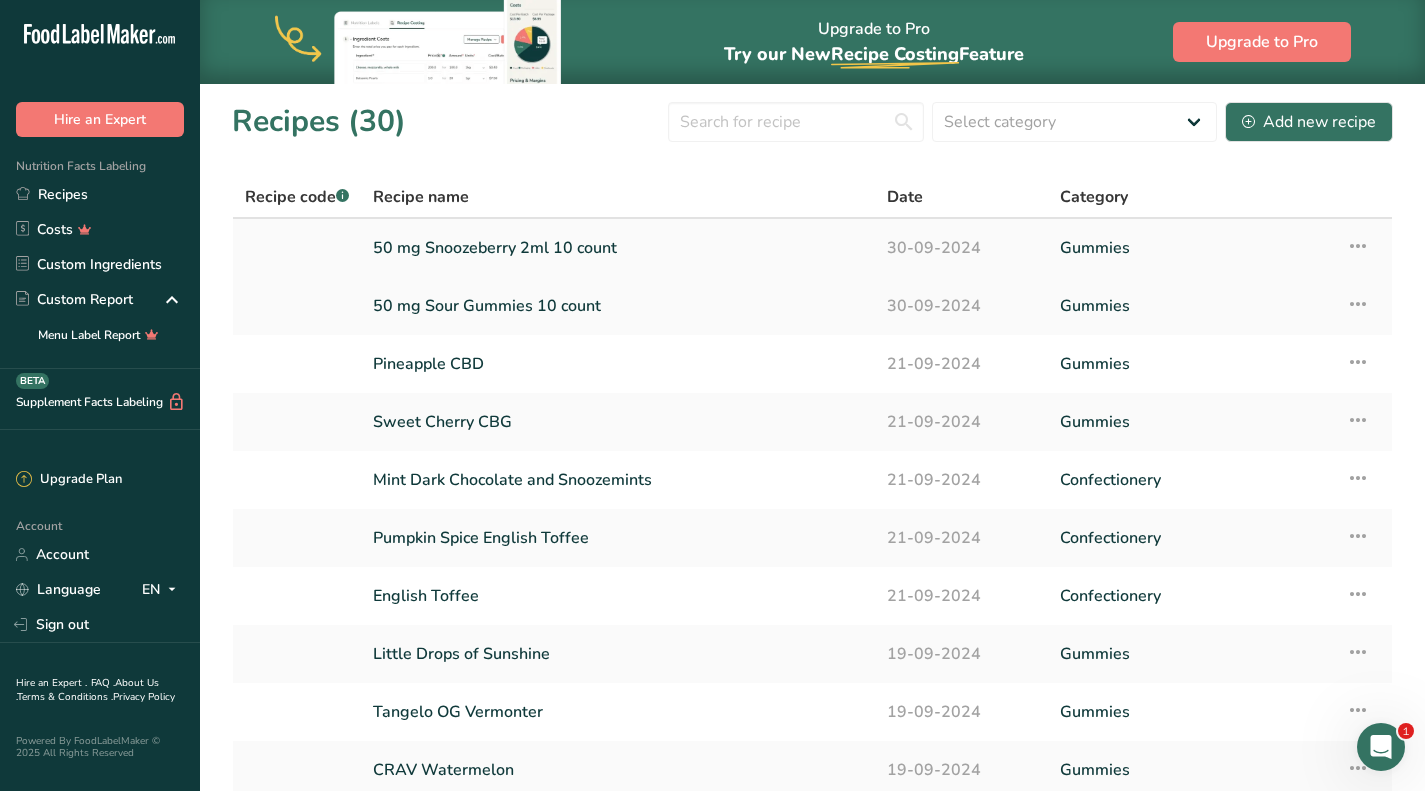 click on "50 mg Snoozeberry 2ml 10 count" at bounding box center (618, 248) 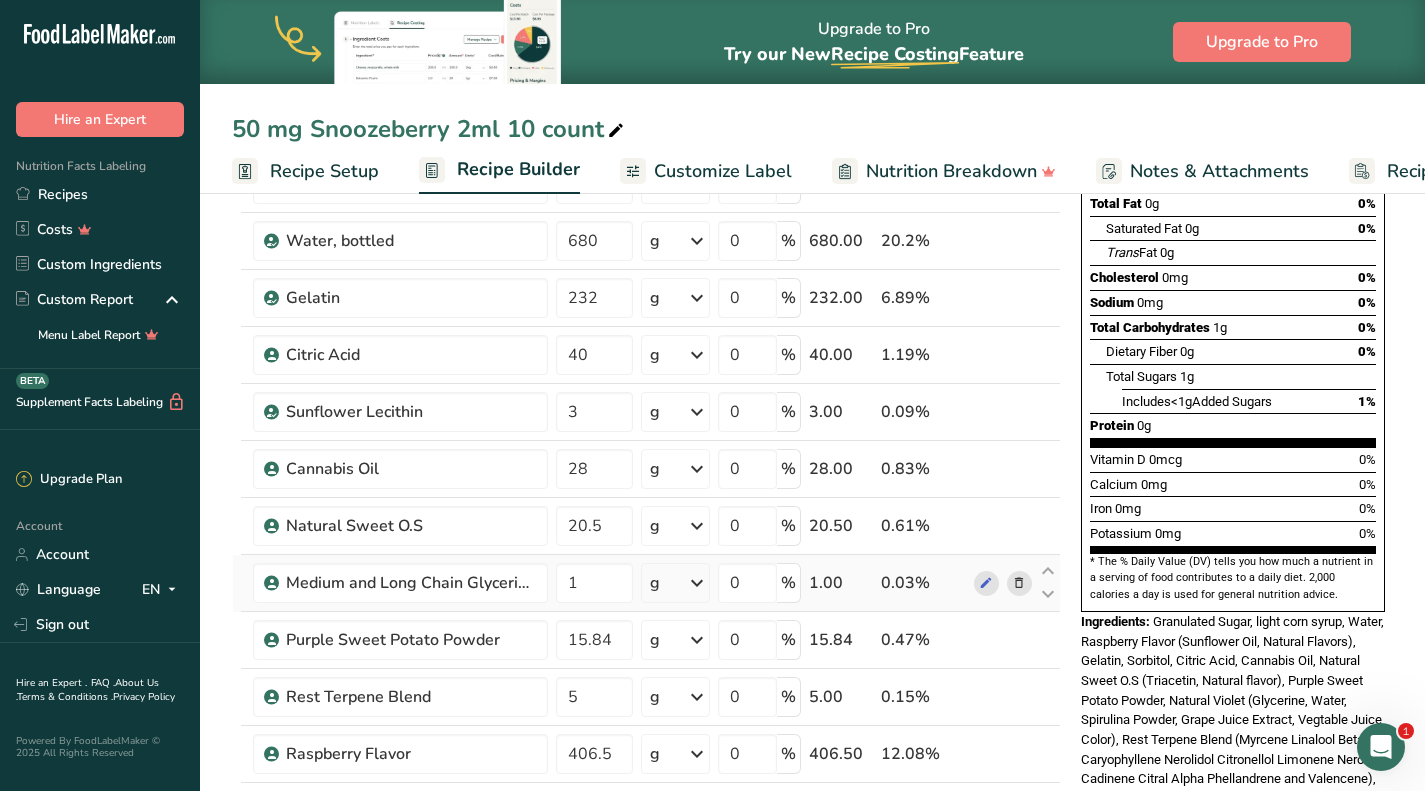 scroll, scrollTop: 600, scrollLeft: 0, axis: vertical 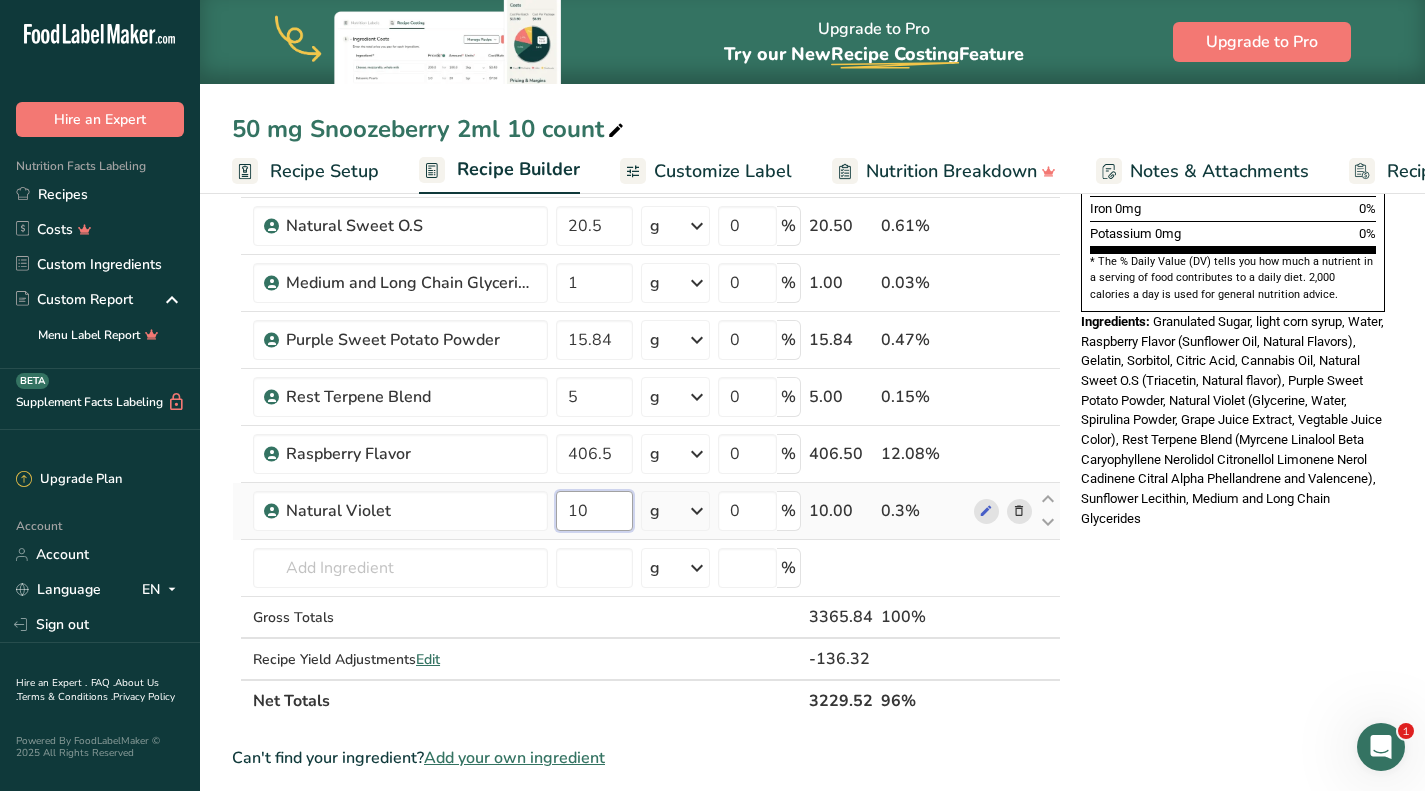 click on "10" at bounding box center (594, 511) 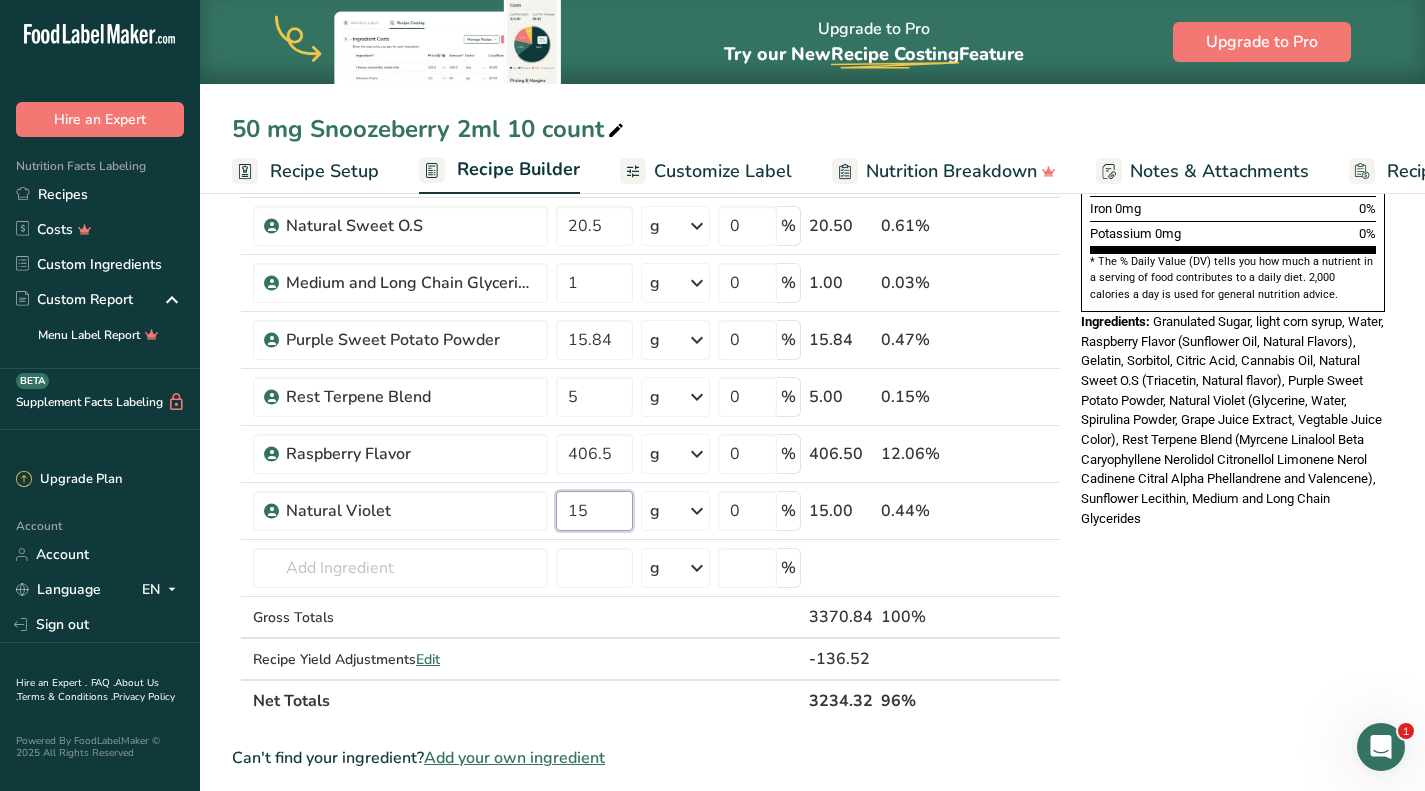 type on "15" 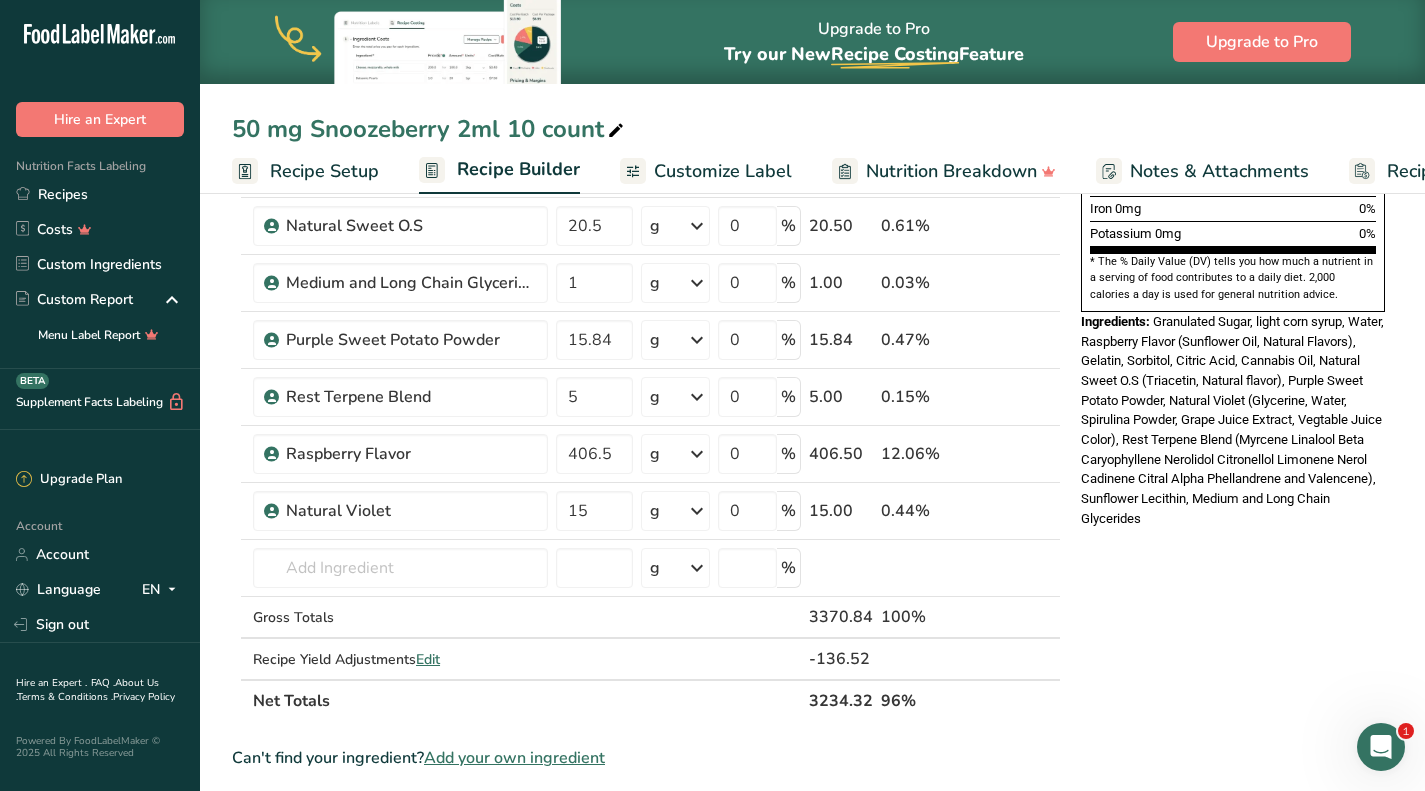 click on "Nutrition Facts
10 Servings Per Container
Serving Size
1 Piece (2.5g)
Amount Per Serving
Calories
5
% Daily Value *
Total Fat
0g
0%
Saturated Fat
0g
0%
Trans  Fat
0g
Cholesterol
0mg
0%
Sodium
0mg
0%
Total Carbohydrates
1g
0%
Dietary Fiber
0g
0%" at bounding box center [1233, 500] 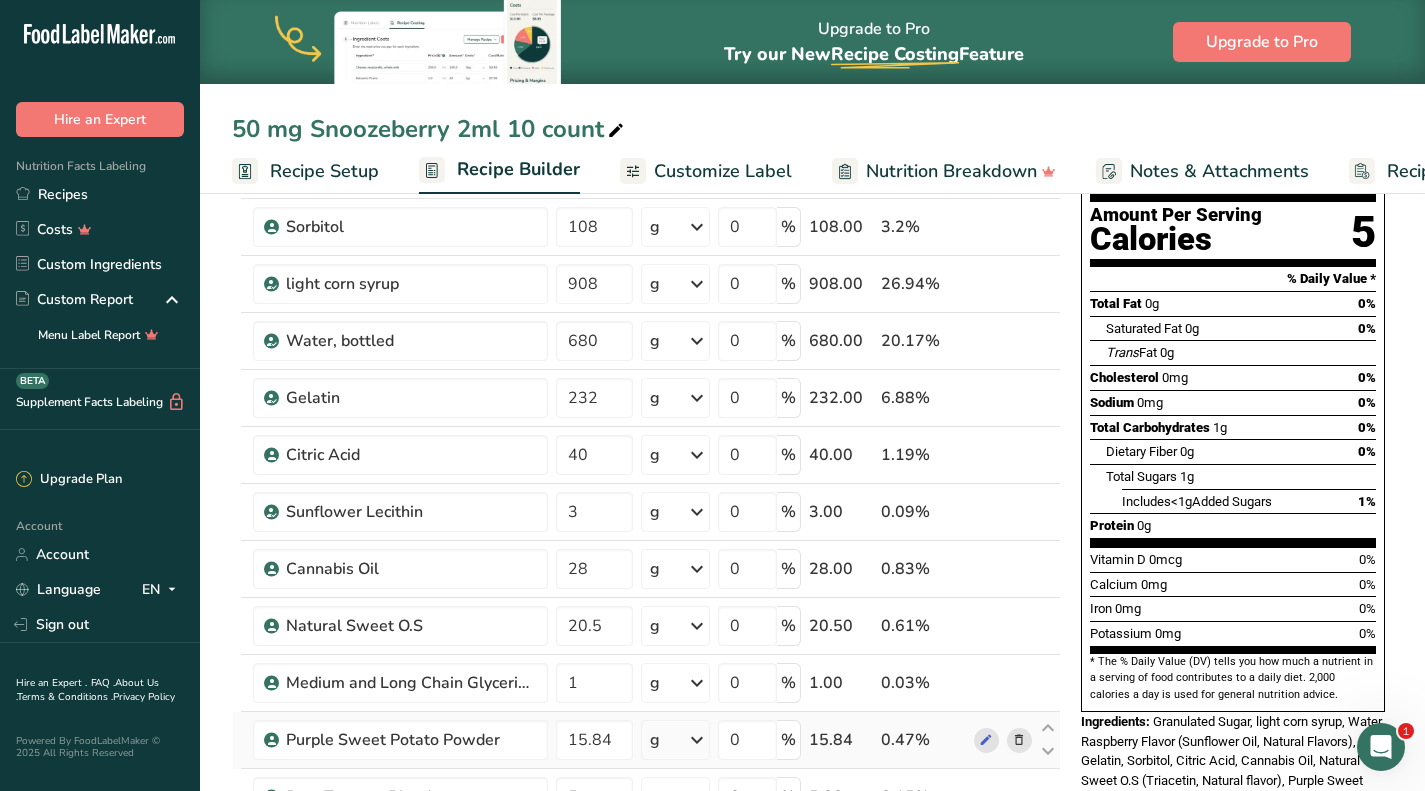 scroll, scrollTop: 300, scrollLeft: 0, axis: vertical 